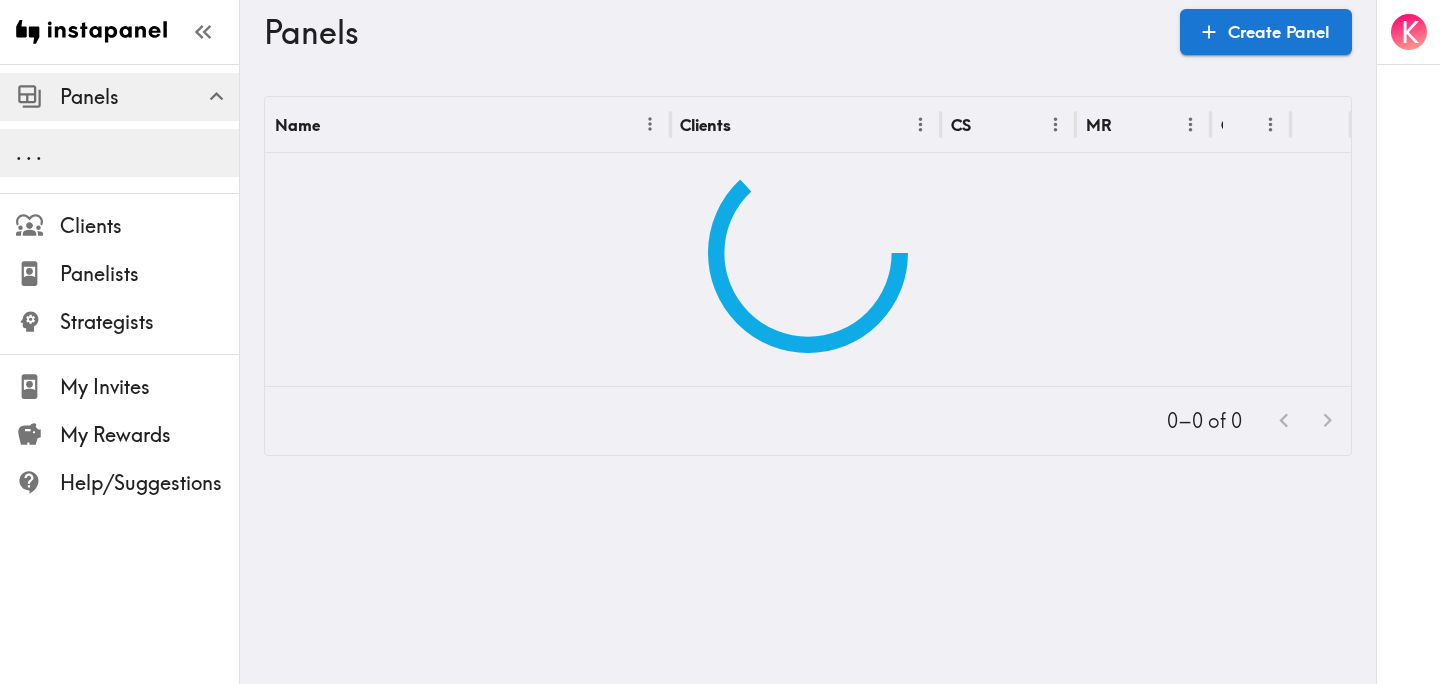 scroll, scrollTop: 0, scrollLeft: 0, axis: both 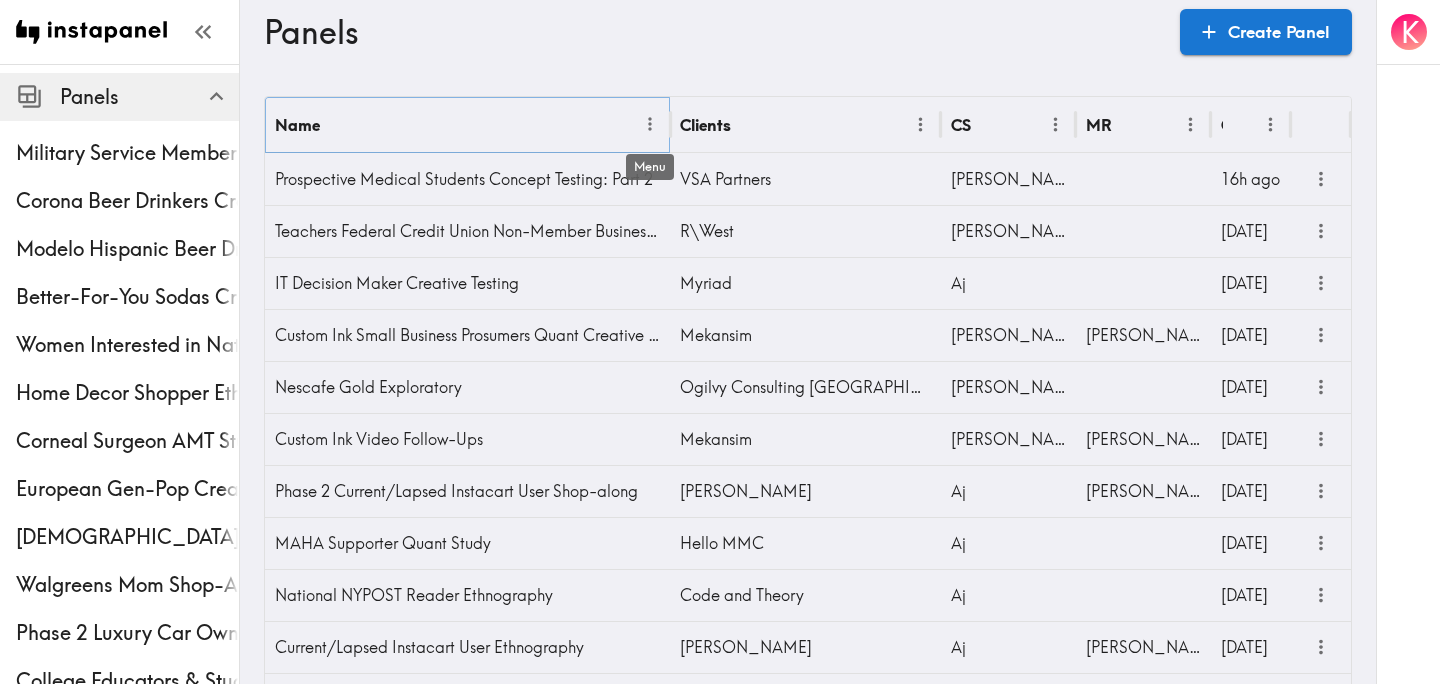 click 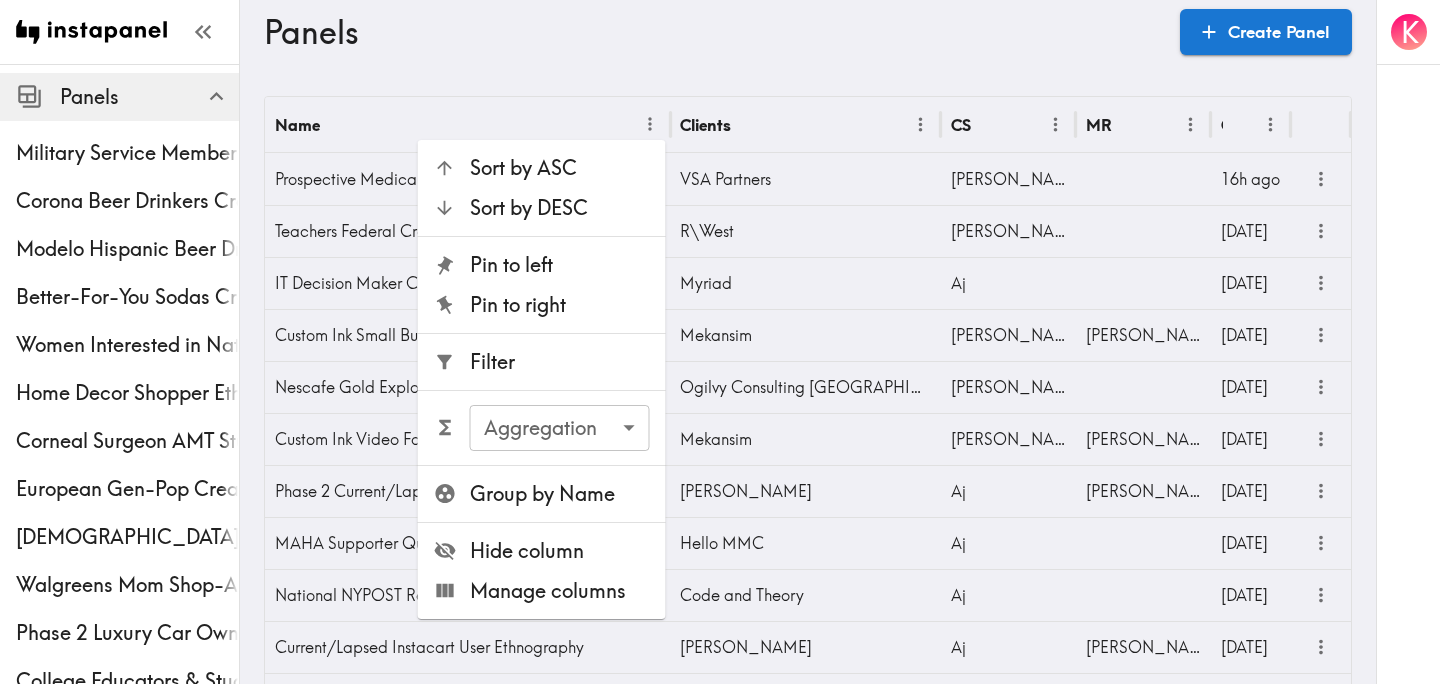 click on "Filter" at bounding box center [560, 362] 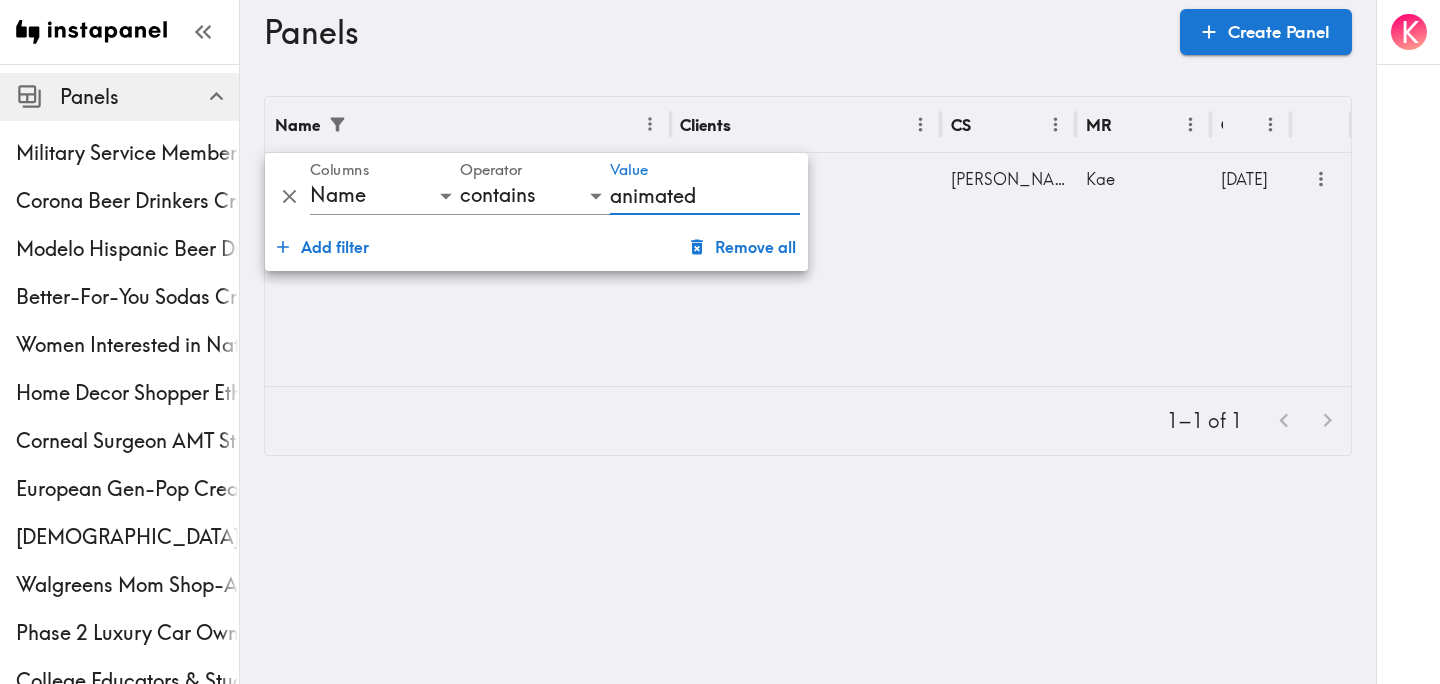 type on "animated" 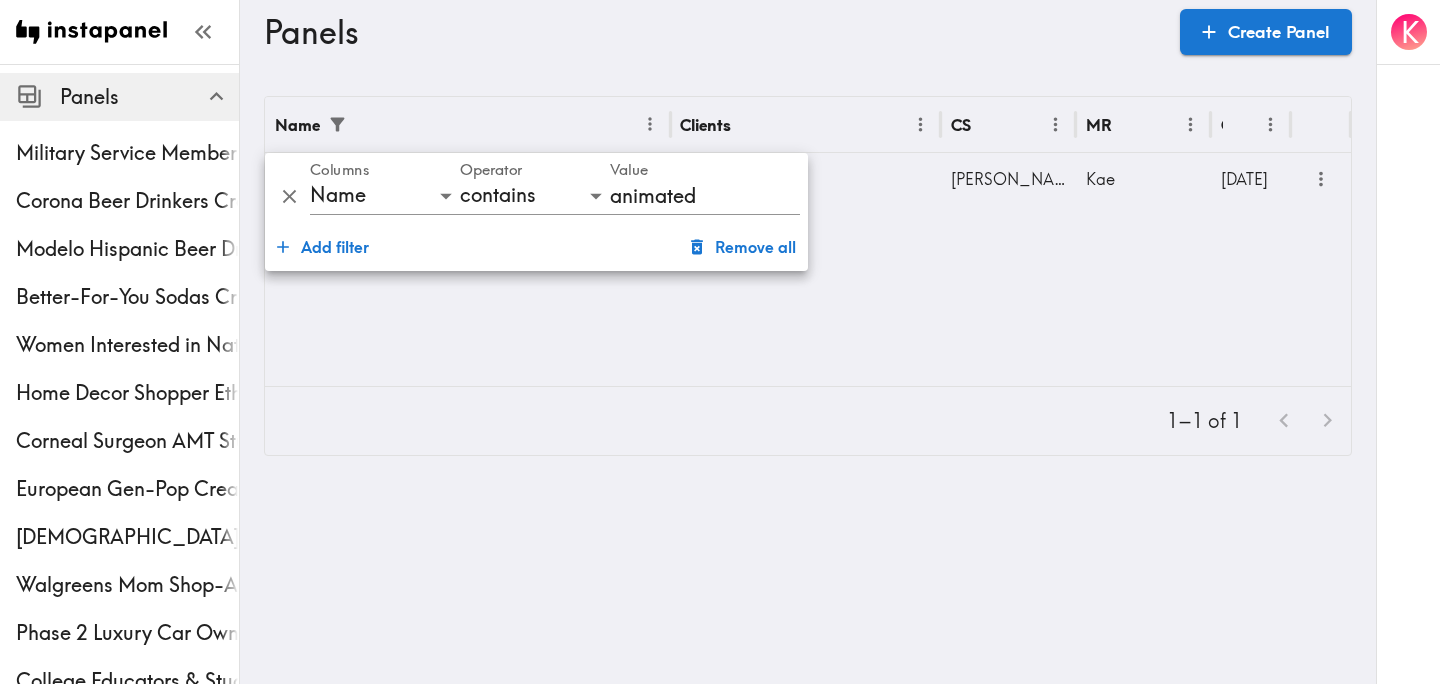 click on "Name Clients CS MR Created US Kids Animated Characters Creative Testing &Furthermore Stephanie Kae 353d ago" at bounding box center (808, 241) 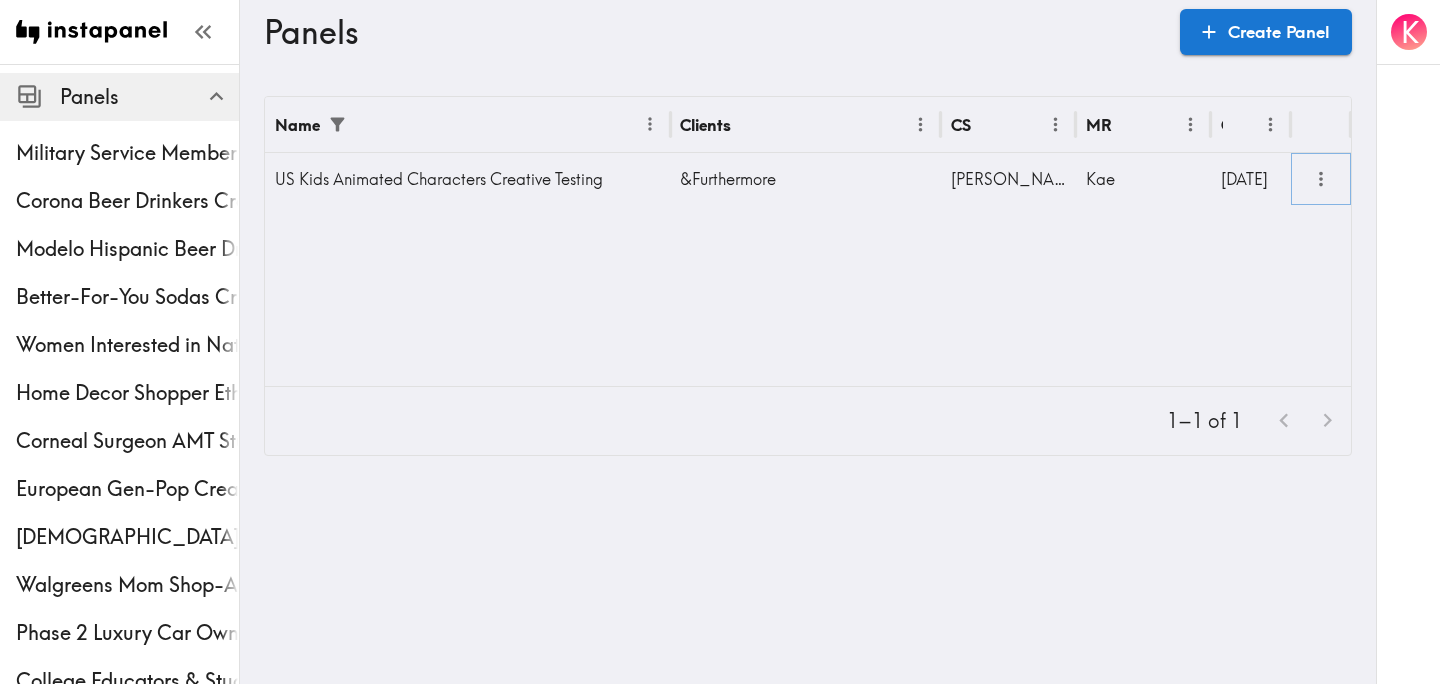 click 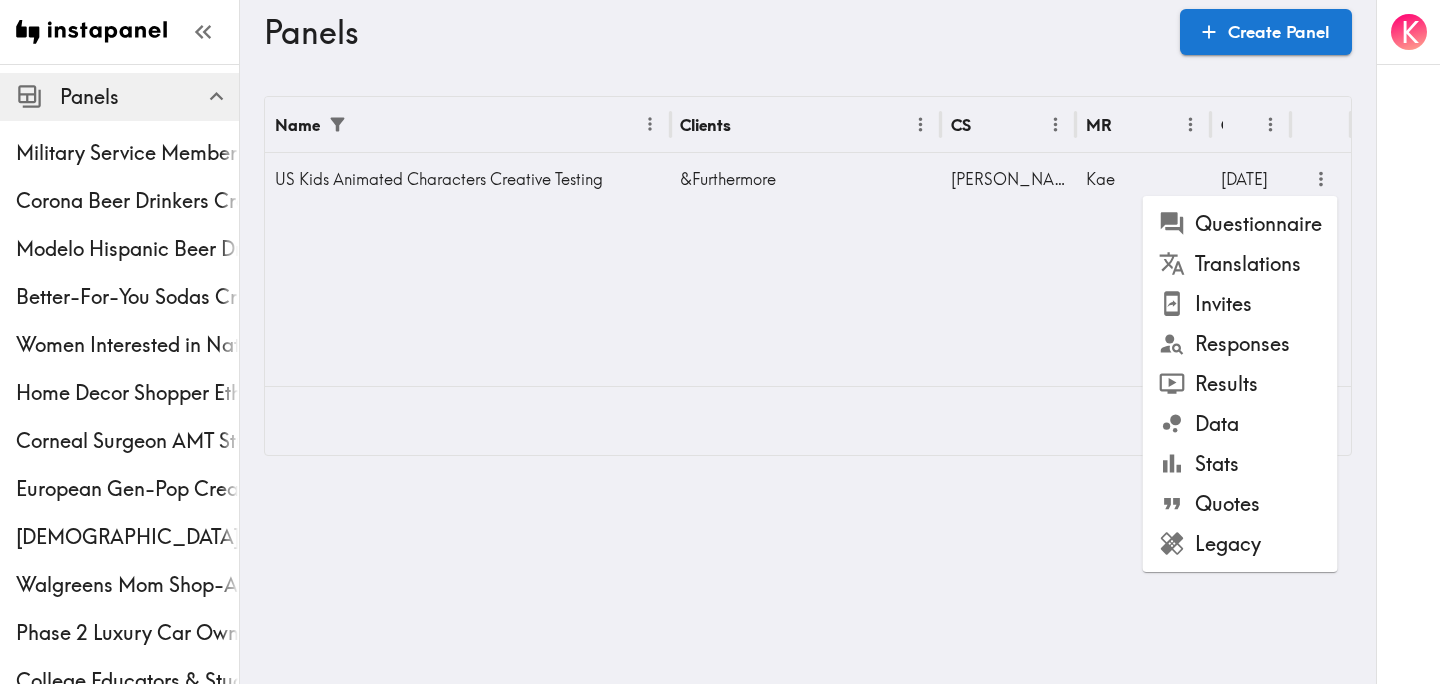 click on "Results" at bounding box center (1240, 384) 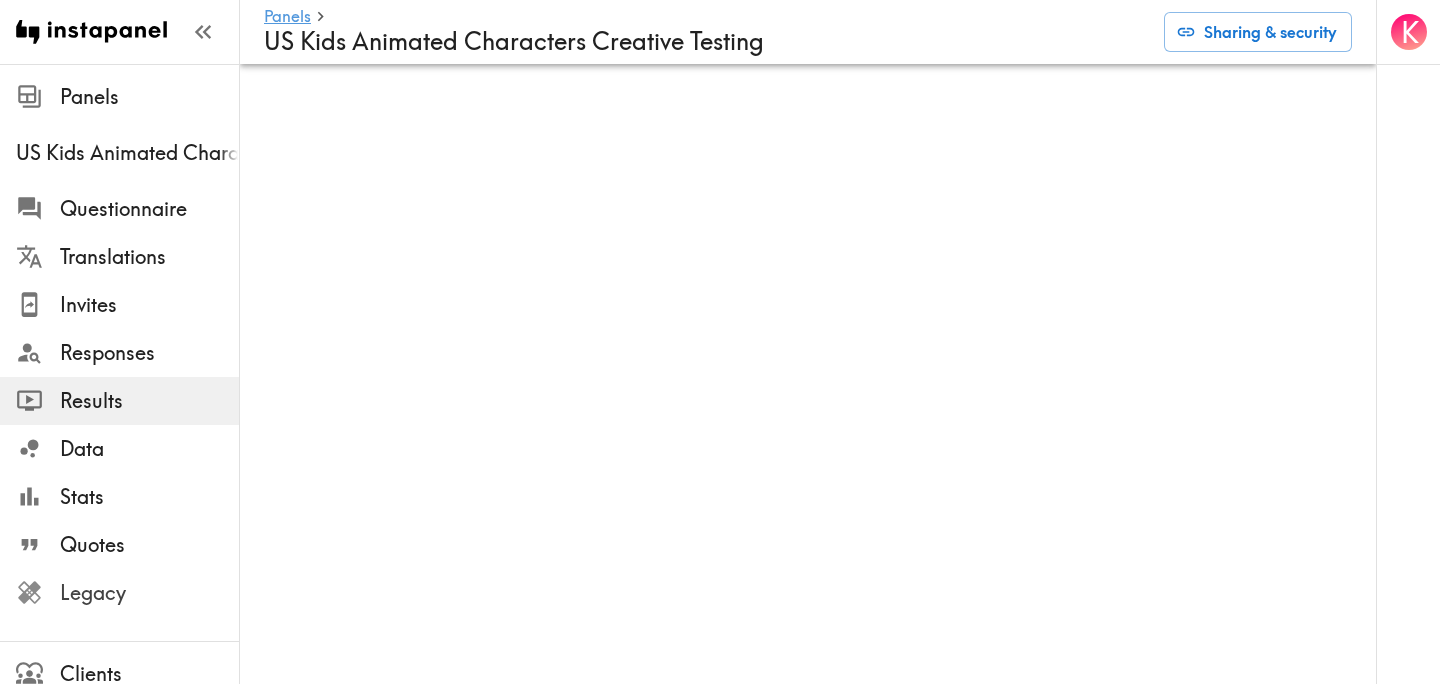 click on "Legacy" at bounding box center (149, 593) 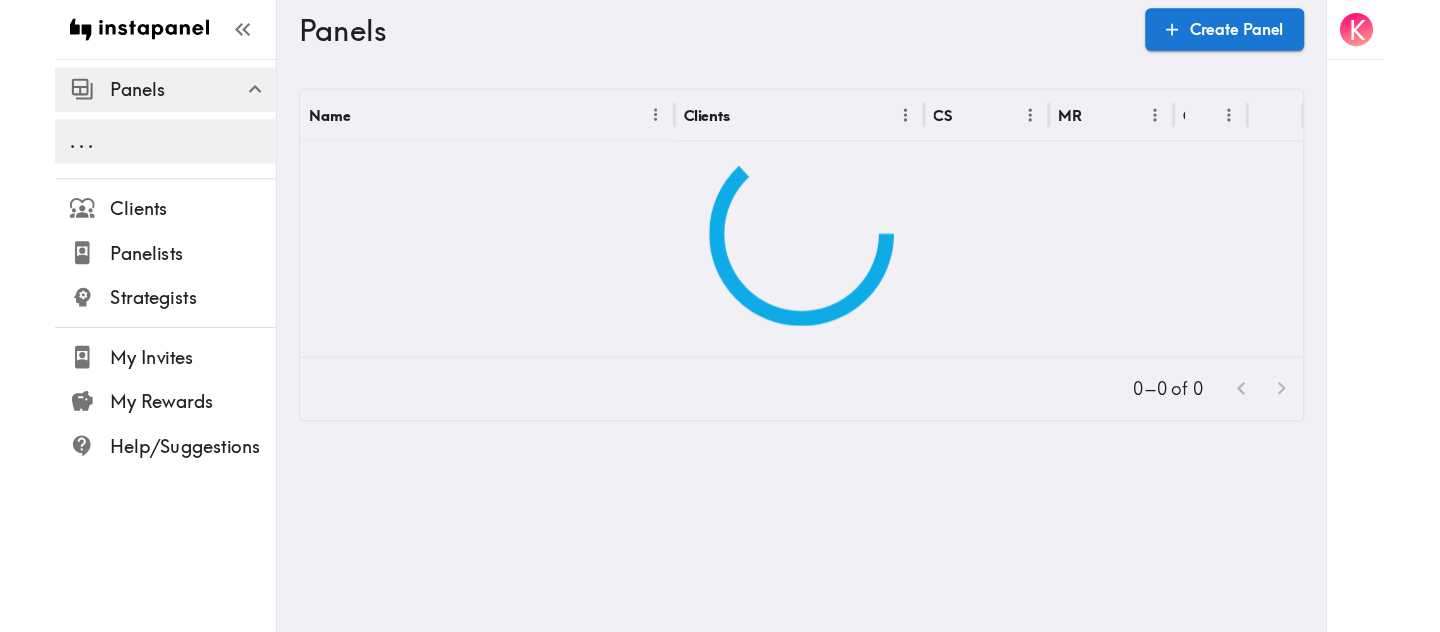 scroll, scrollTop: 0, scrollLeft: 0, axis: both 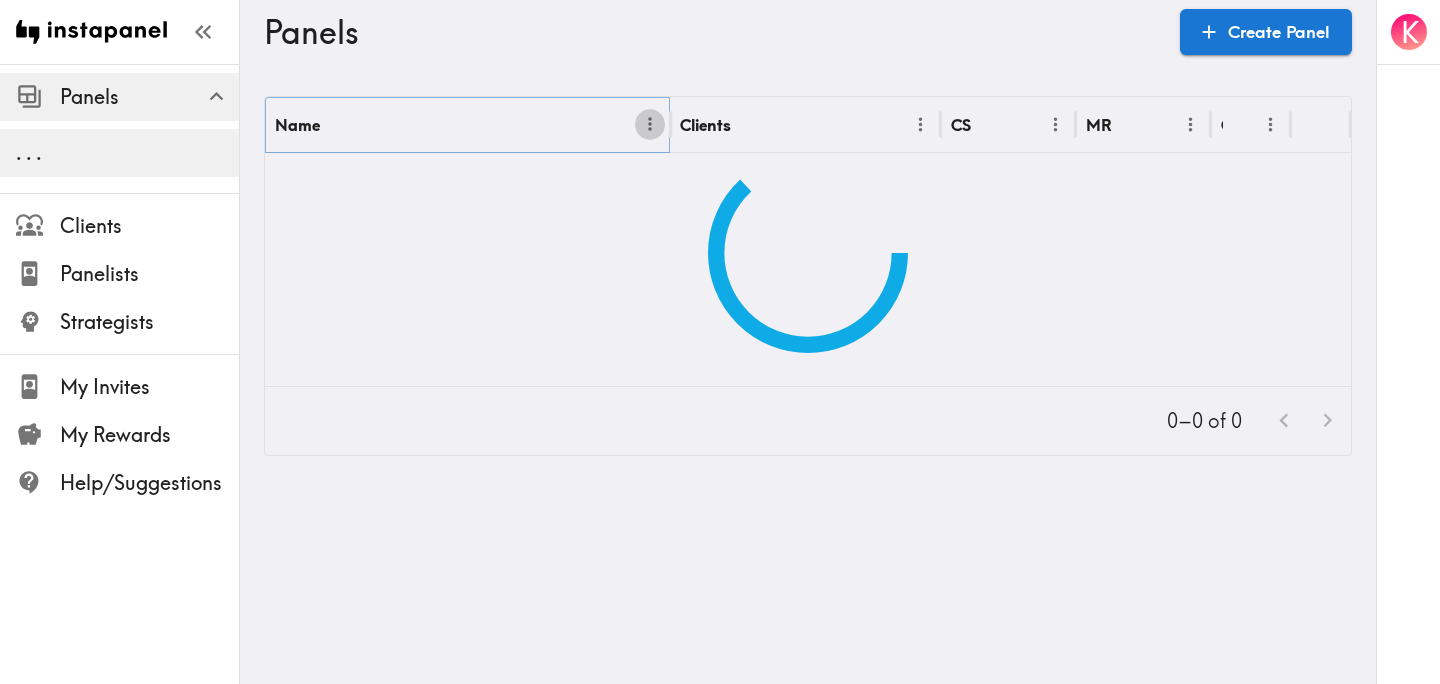 click 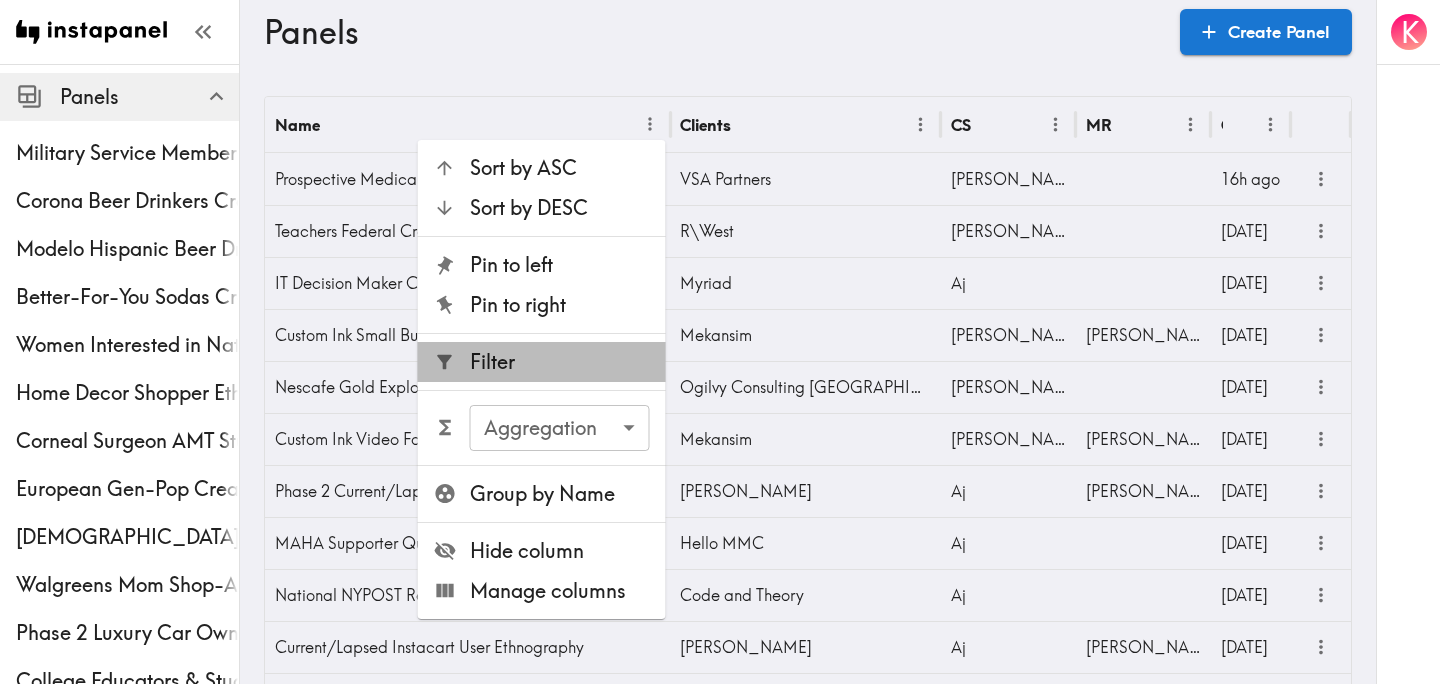 click on "Filter" at bounding box center (560, 362) 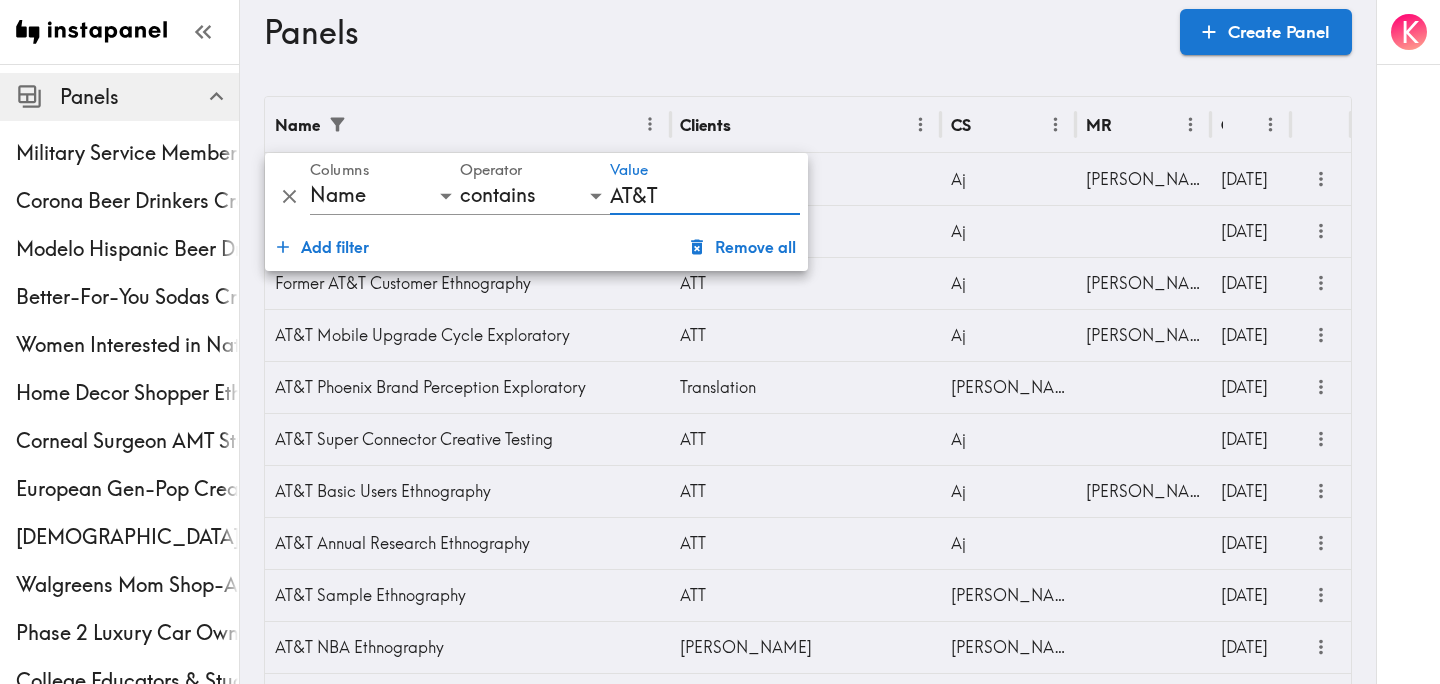 type on "AT&T" 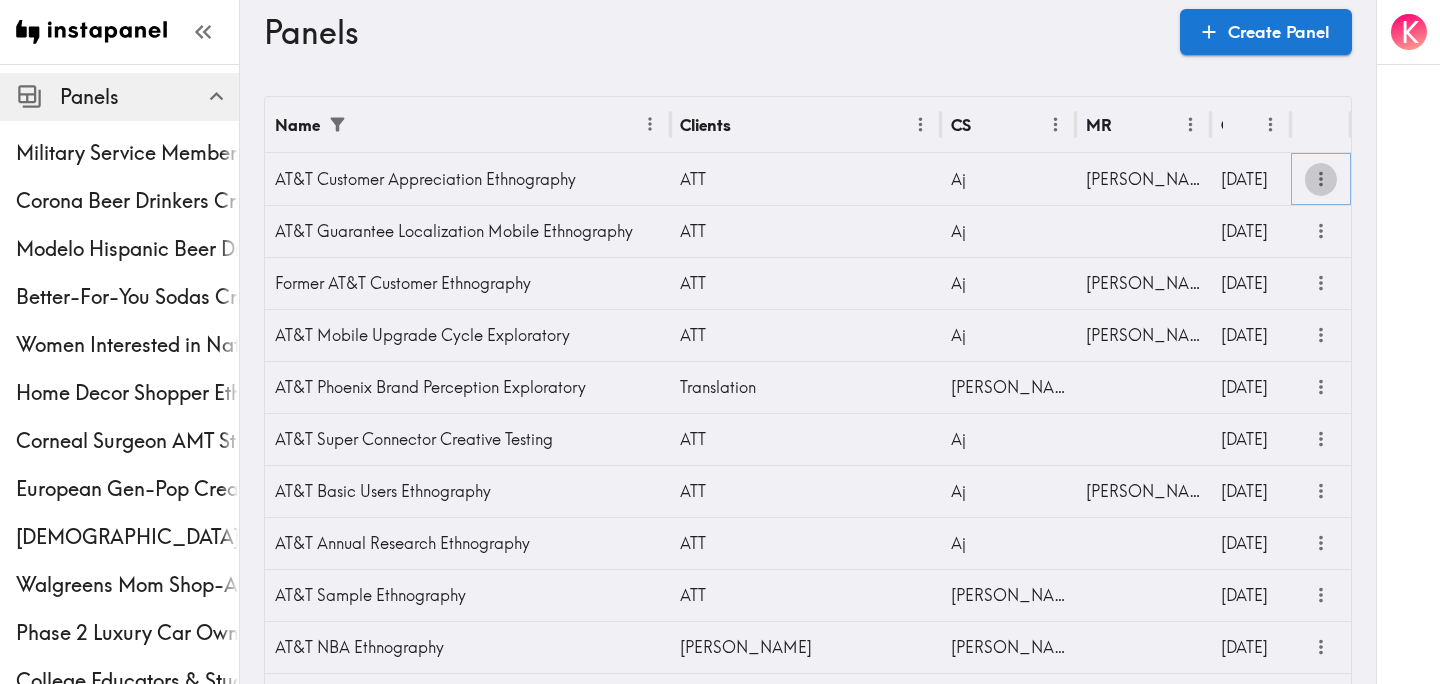 click 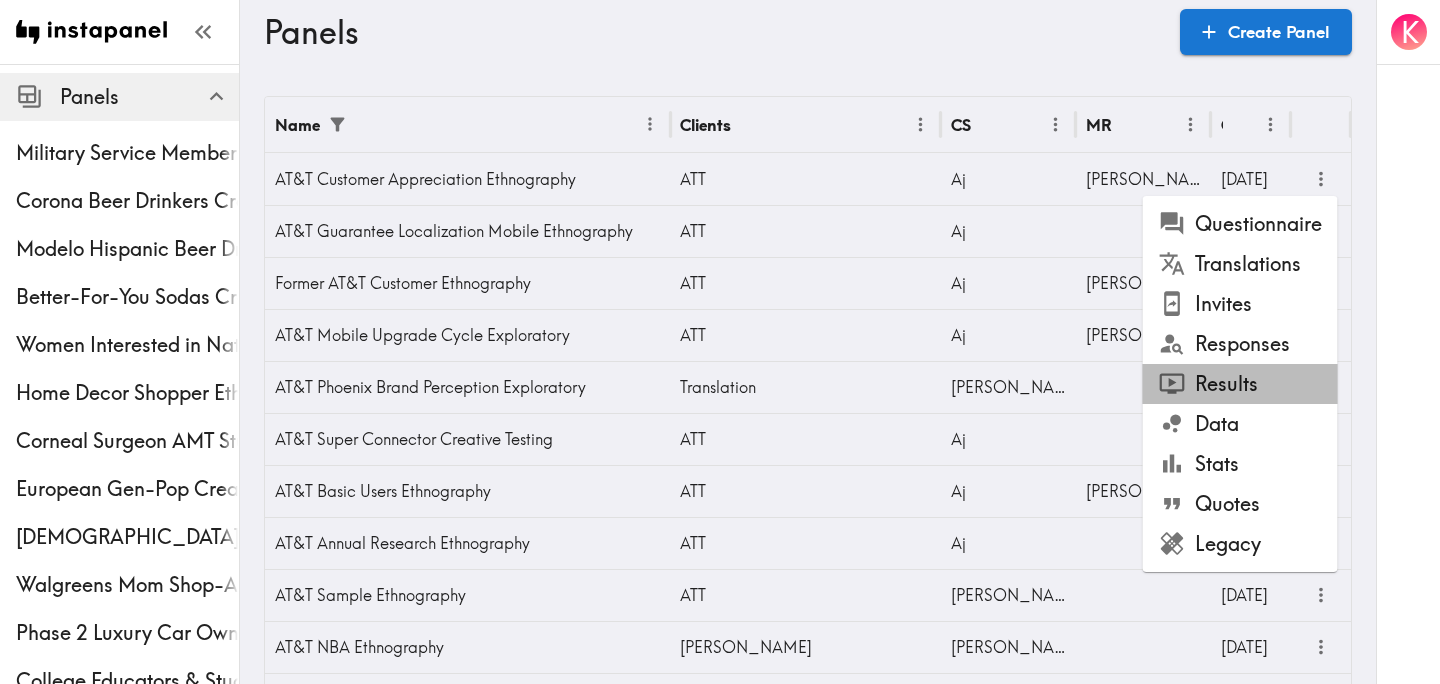 click on "Results" at bounding box center (1240, 384) 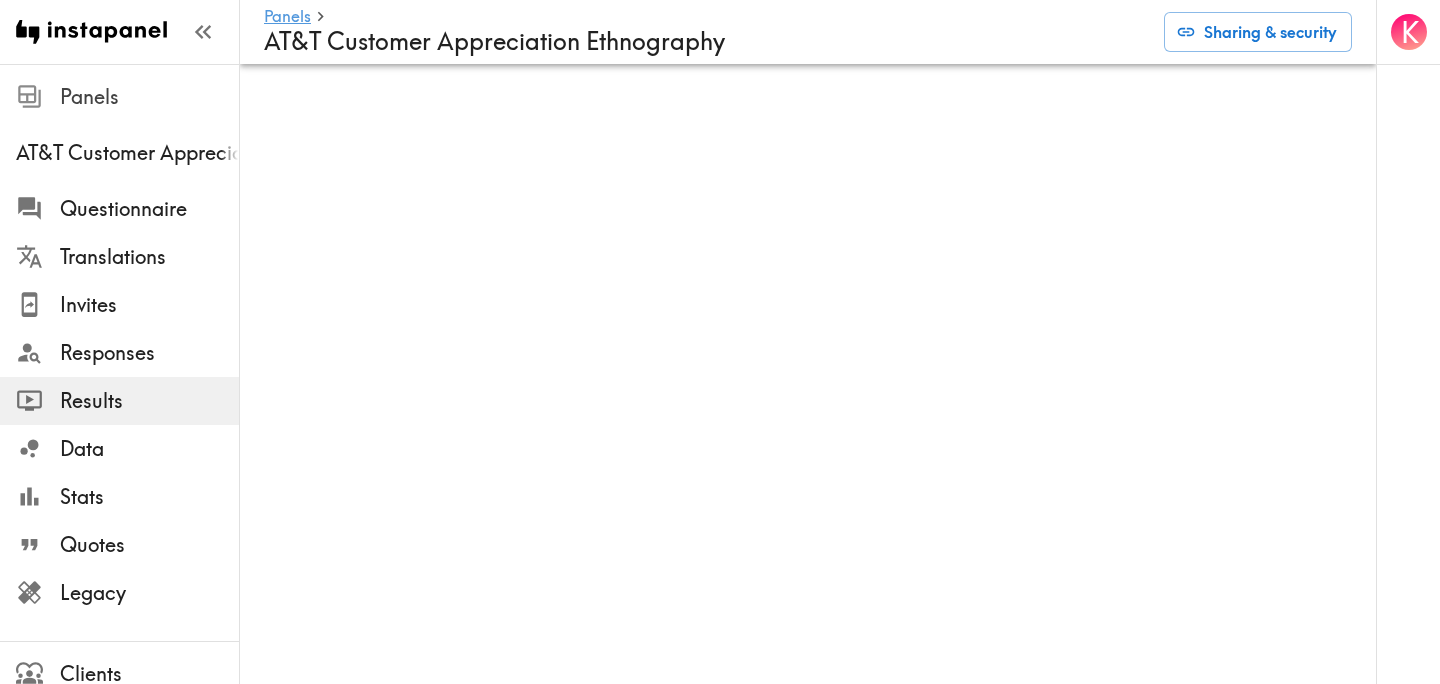 click on "Panels" at bounding box center [149, 97] 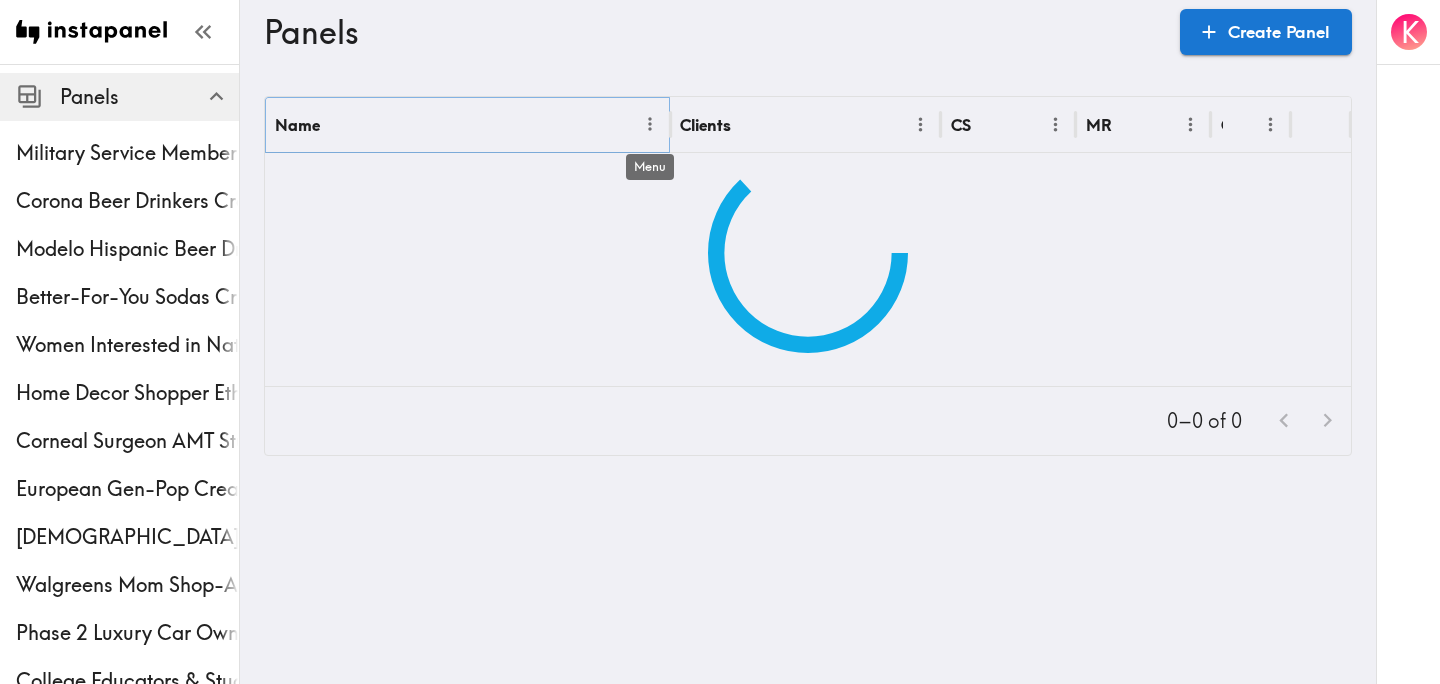 click 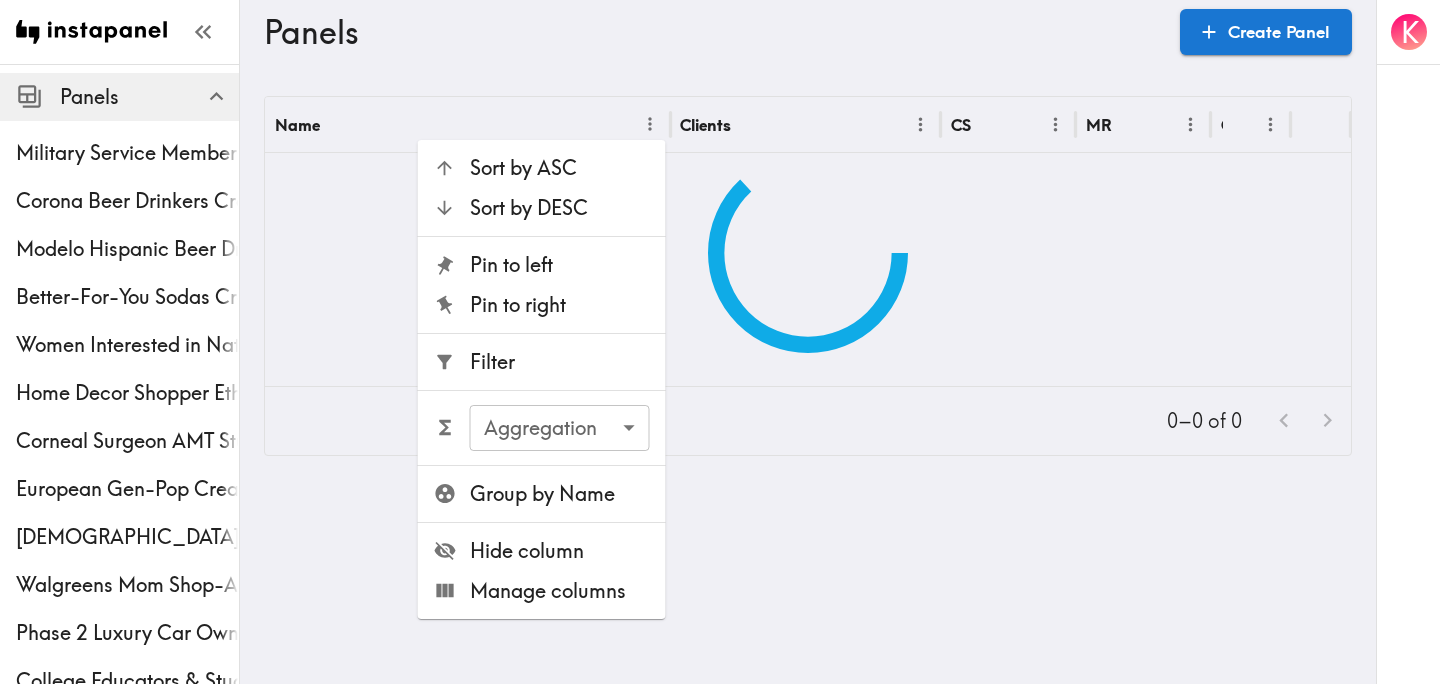 click on "Filter" at bounding box center (560, 362) 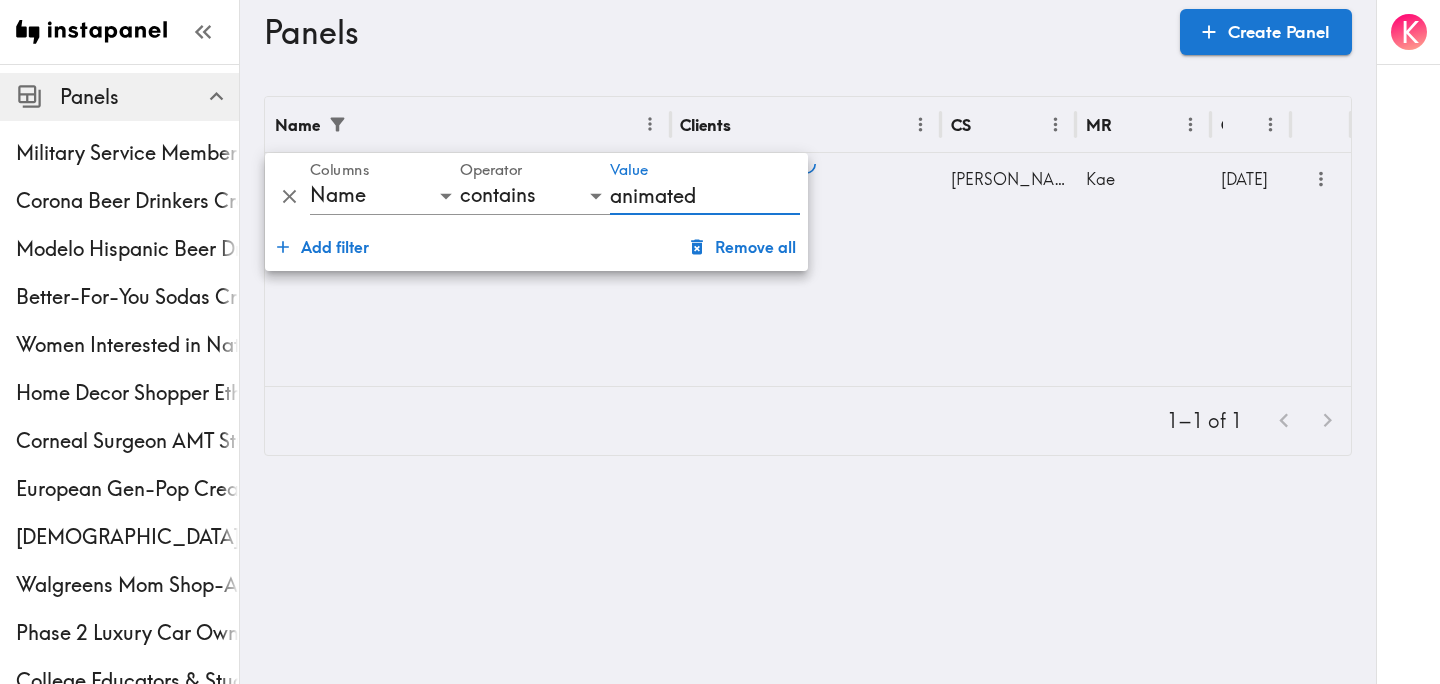 type on "animated" 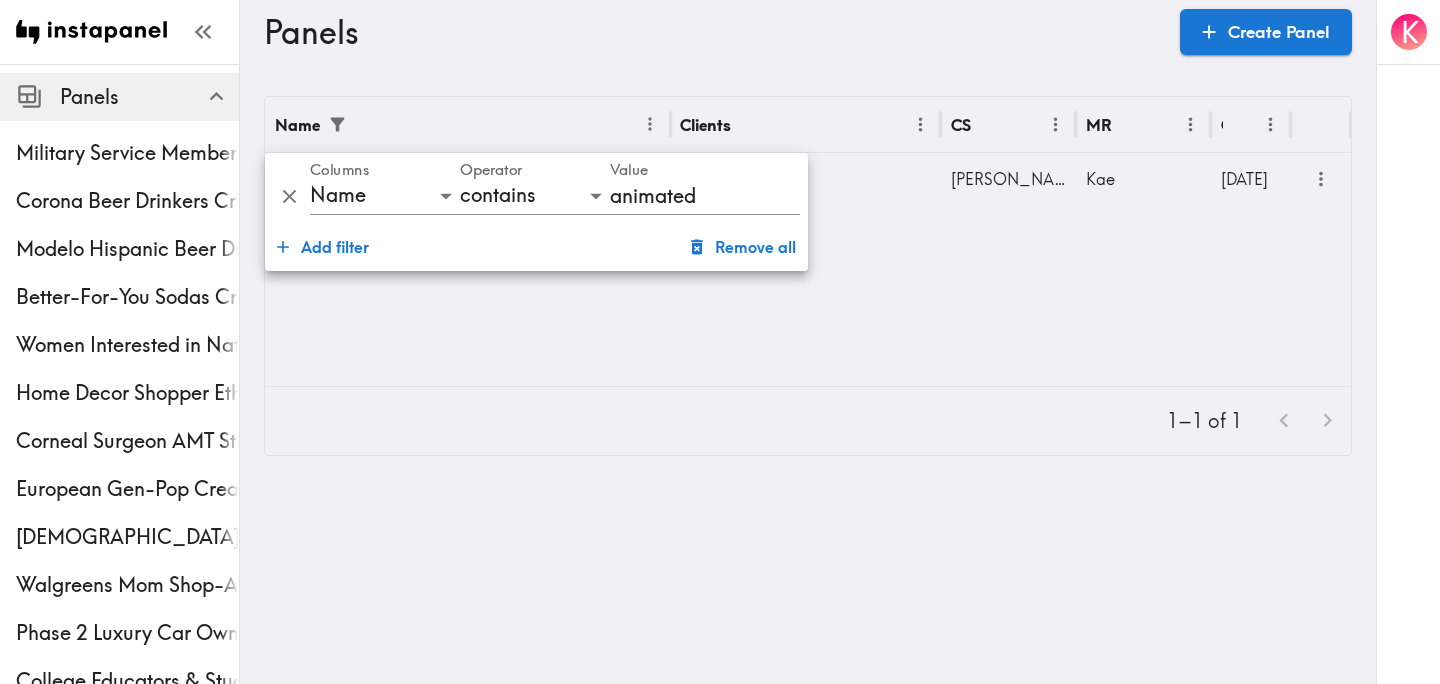 click on "Name Clients CS MR Created US Kids Animated Characters Creative Testing &Furthermore Stephanie Kae 353d ago" at bounding box center (808, 241) 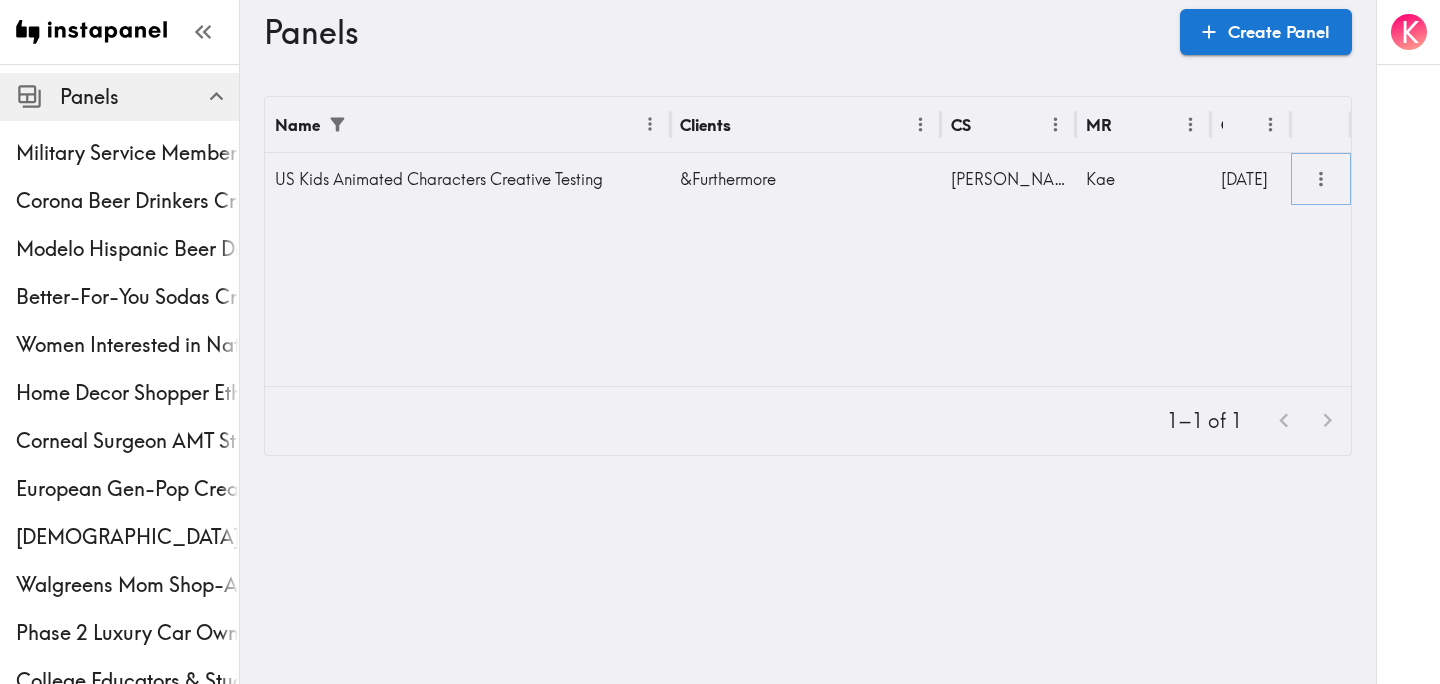 click 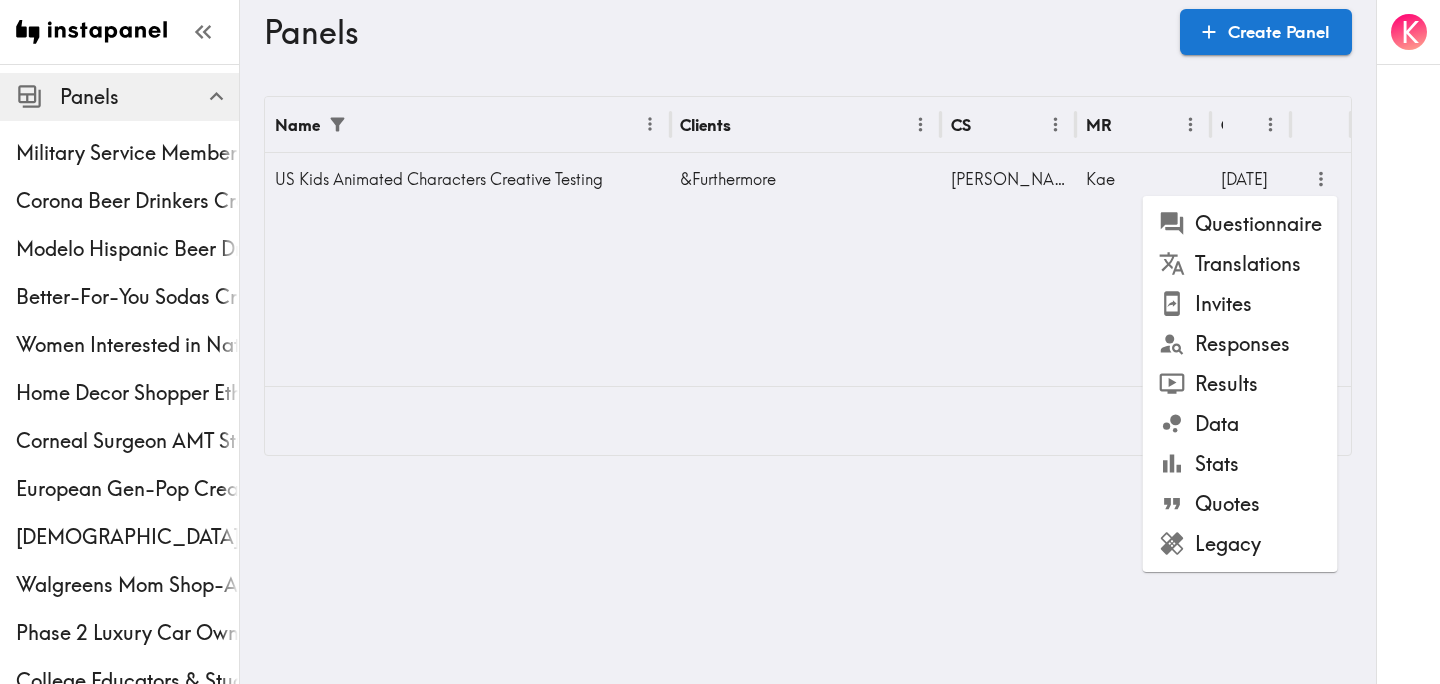 click on "Results" at bounding box center (1240, 384) 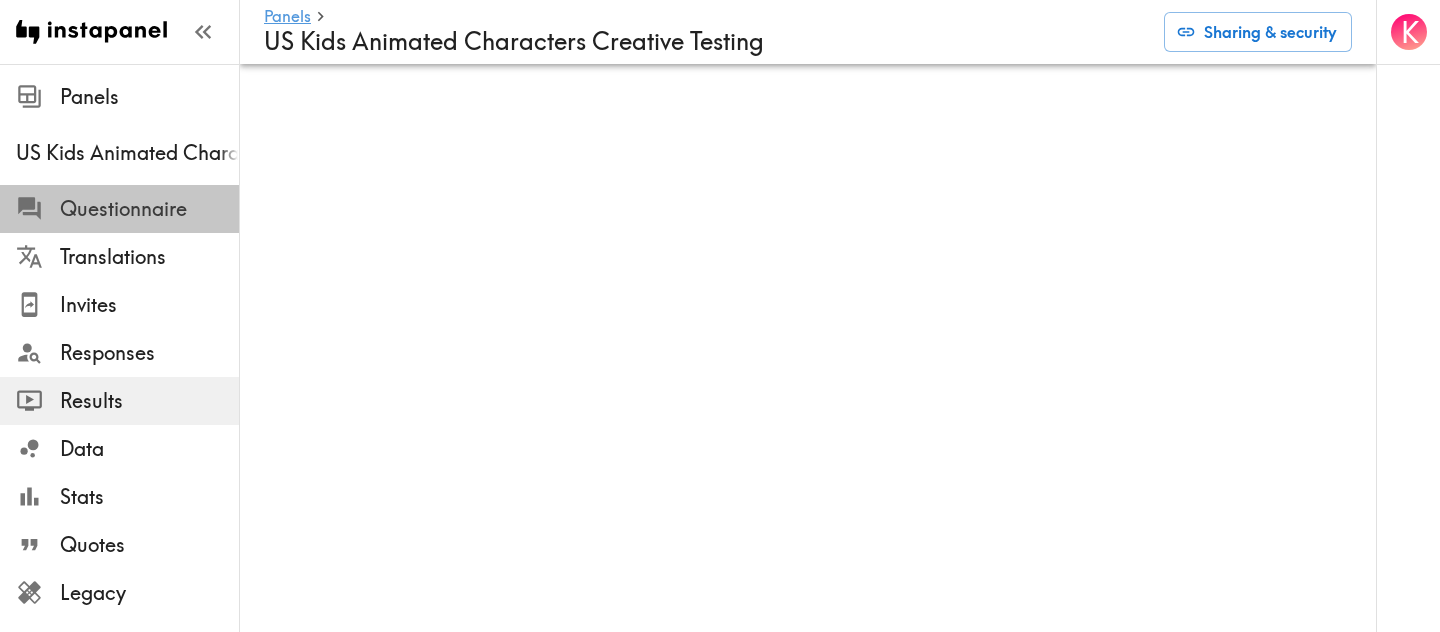 click on "Questionnaire" at bounding box center [149, 209] 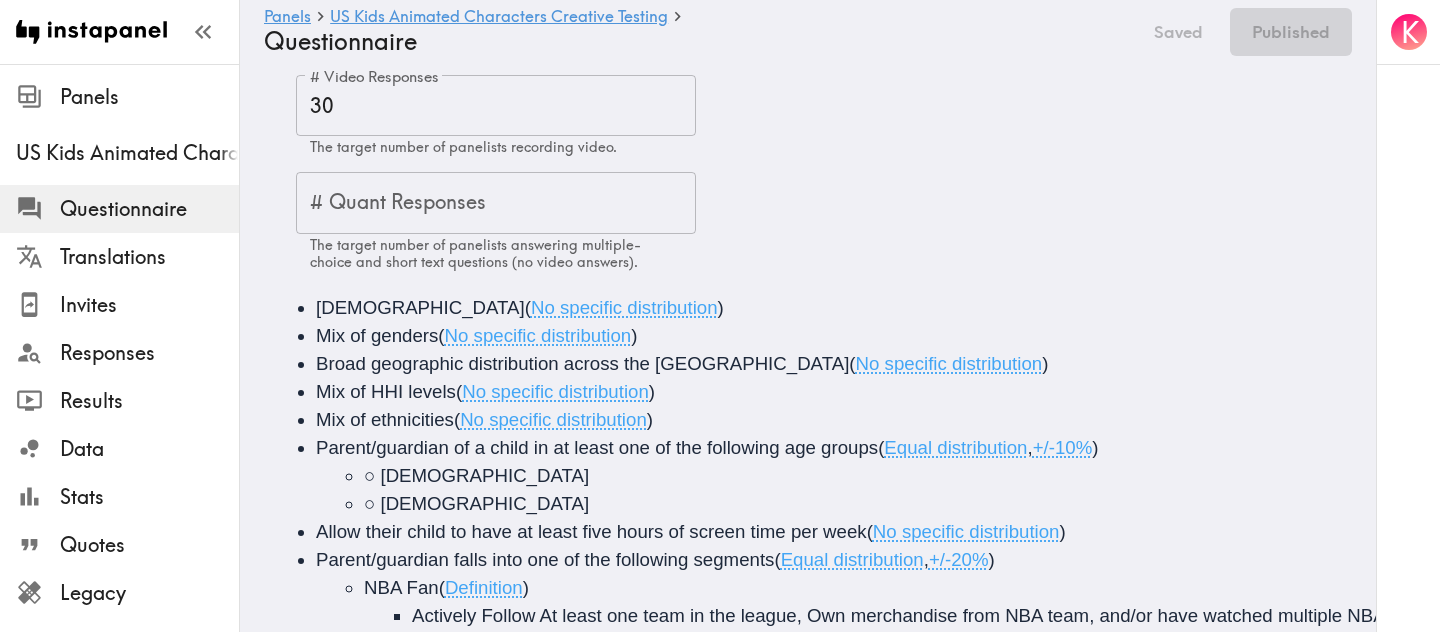 scroll, scrollTop: 0, scrollLeft: 0, axis: both 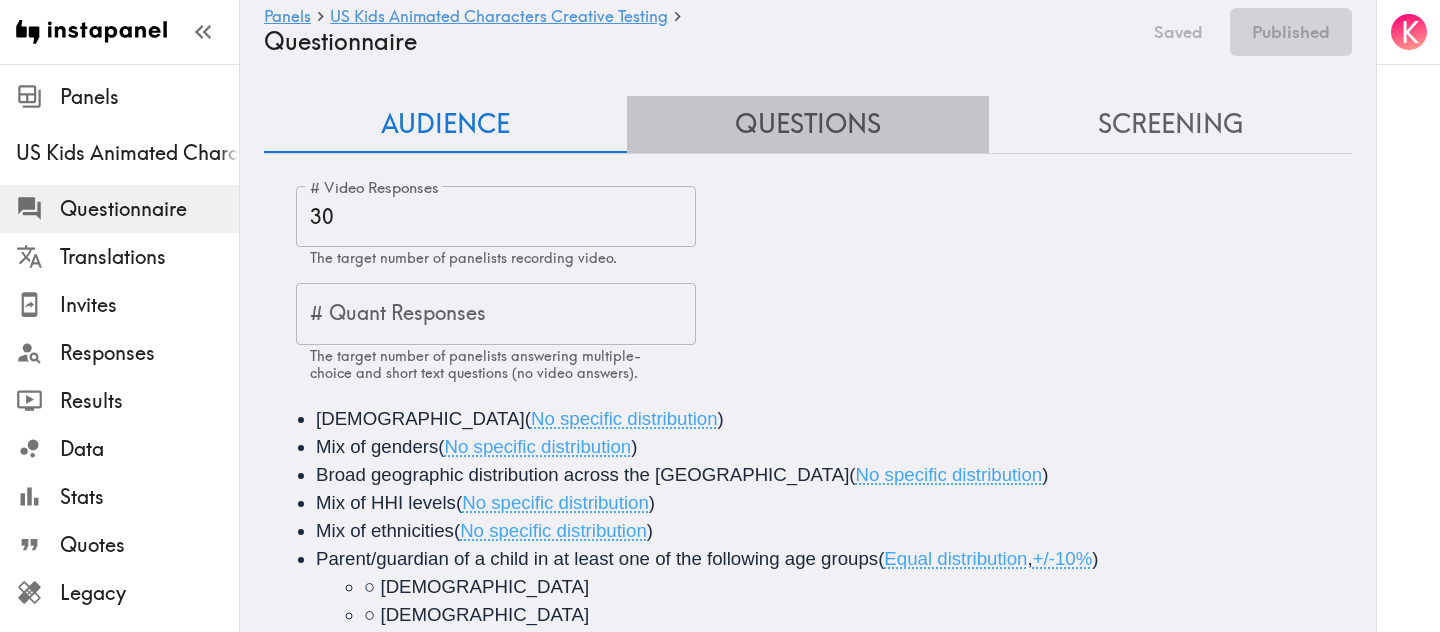 click on "Questions" at bounding box center [808, 124] 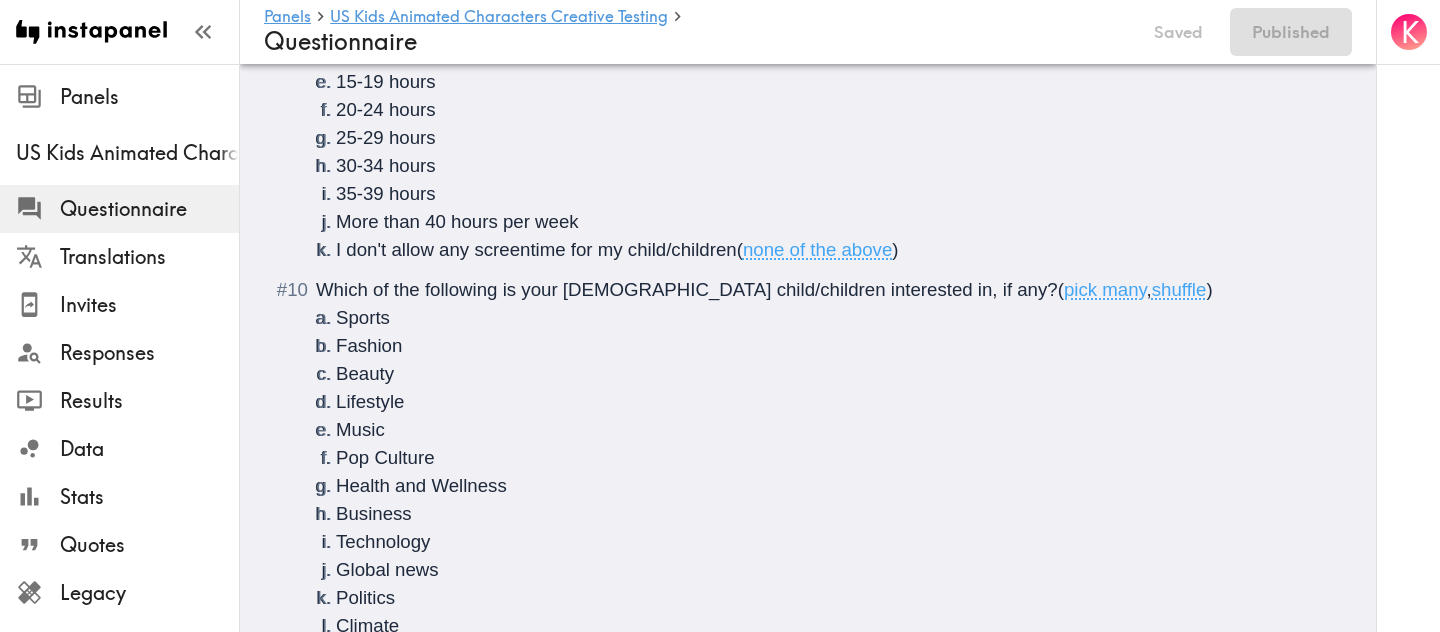 scroll, scrollTop: 2563, scrollLeft: 0, axis: vertical 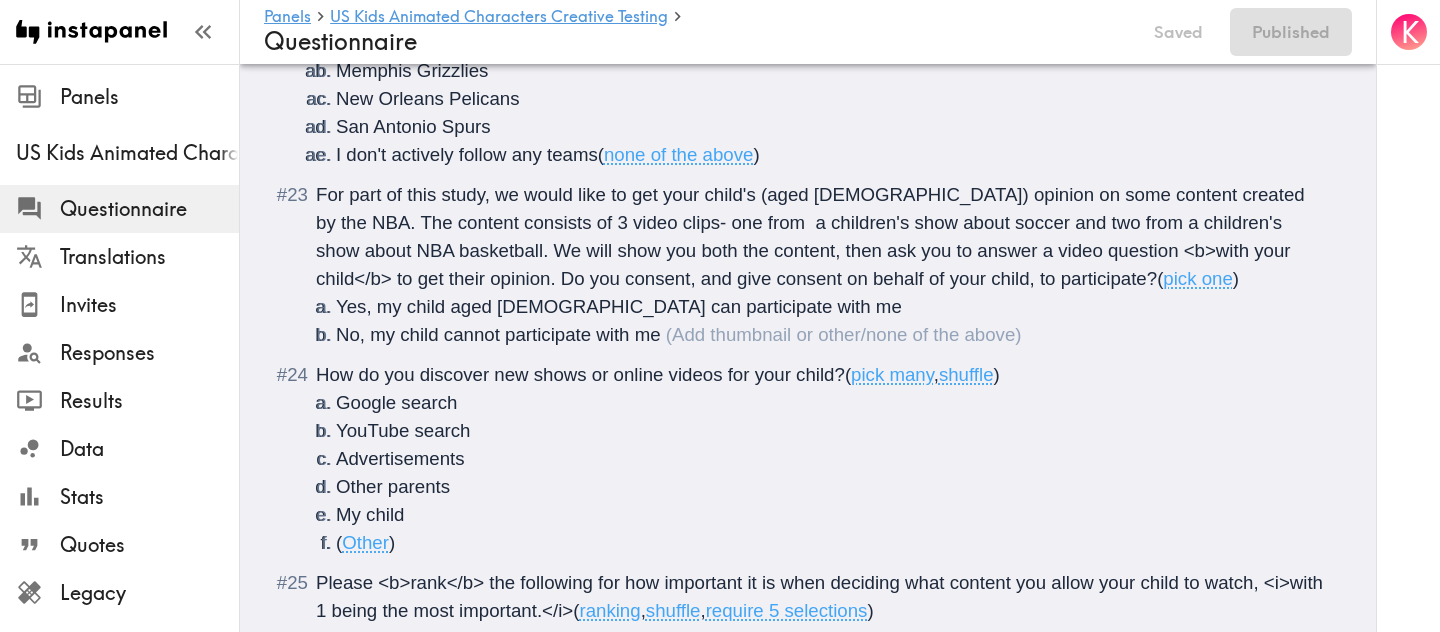 click on "No, my child cannot participate with me" at bounding box center (832, 335) 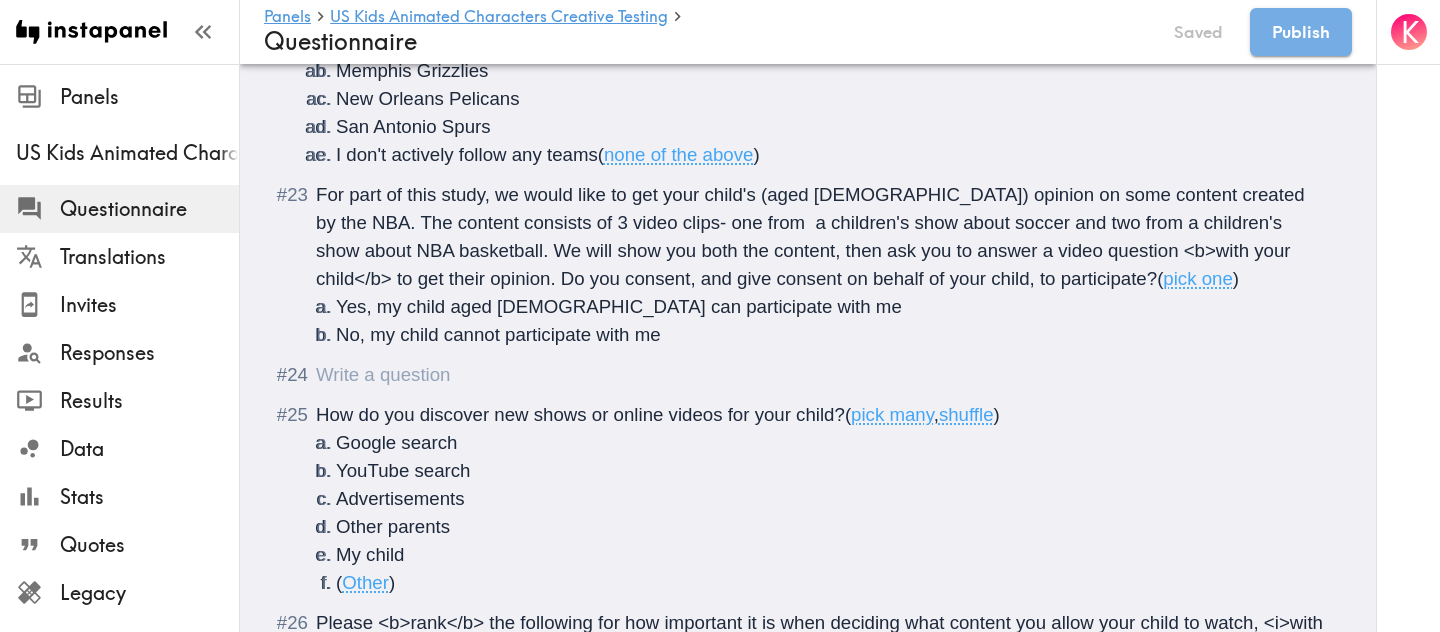 paste 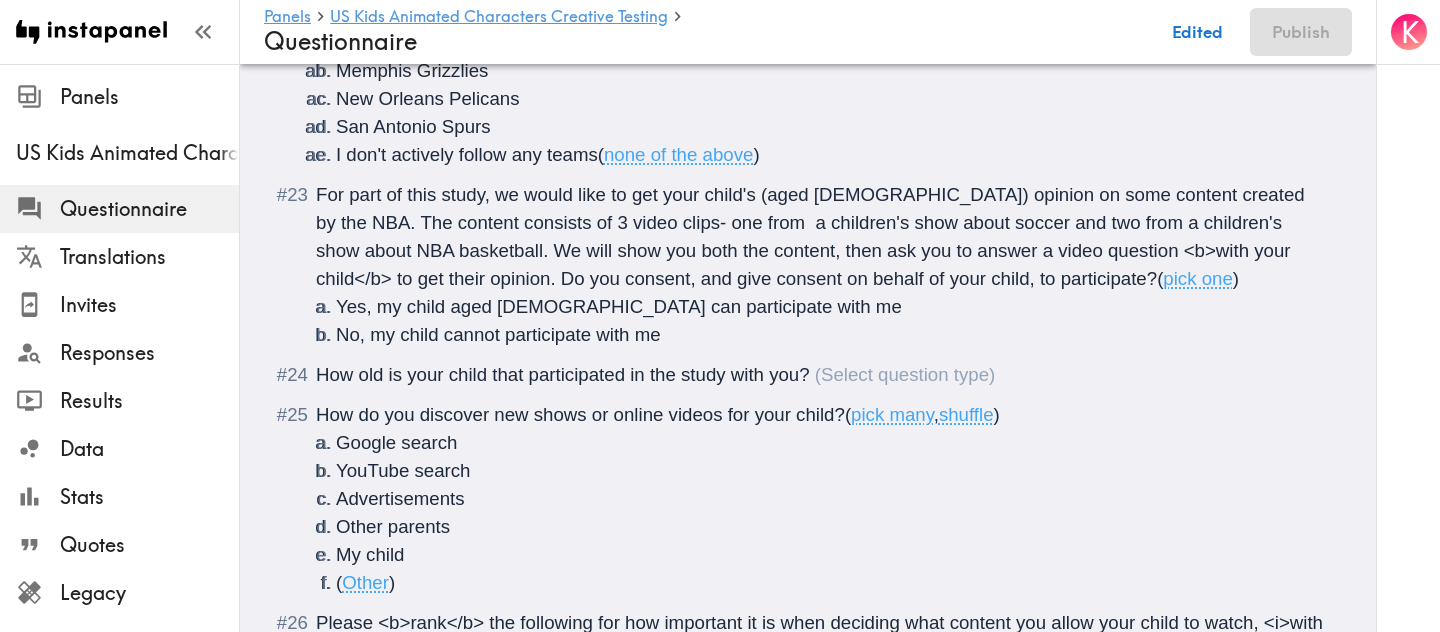 type 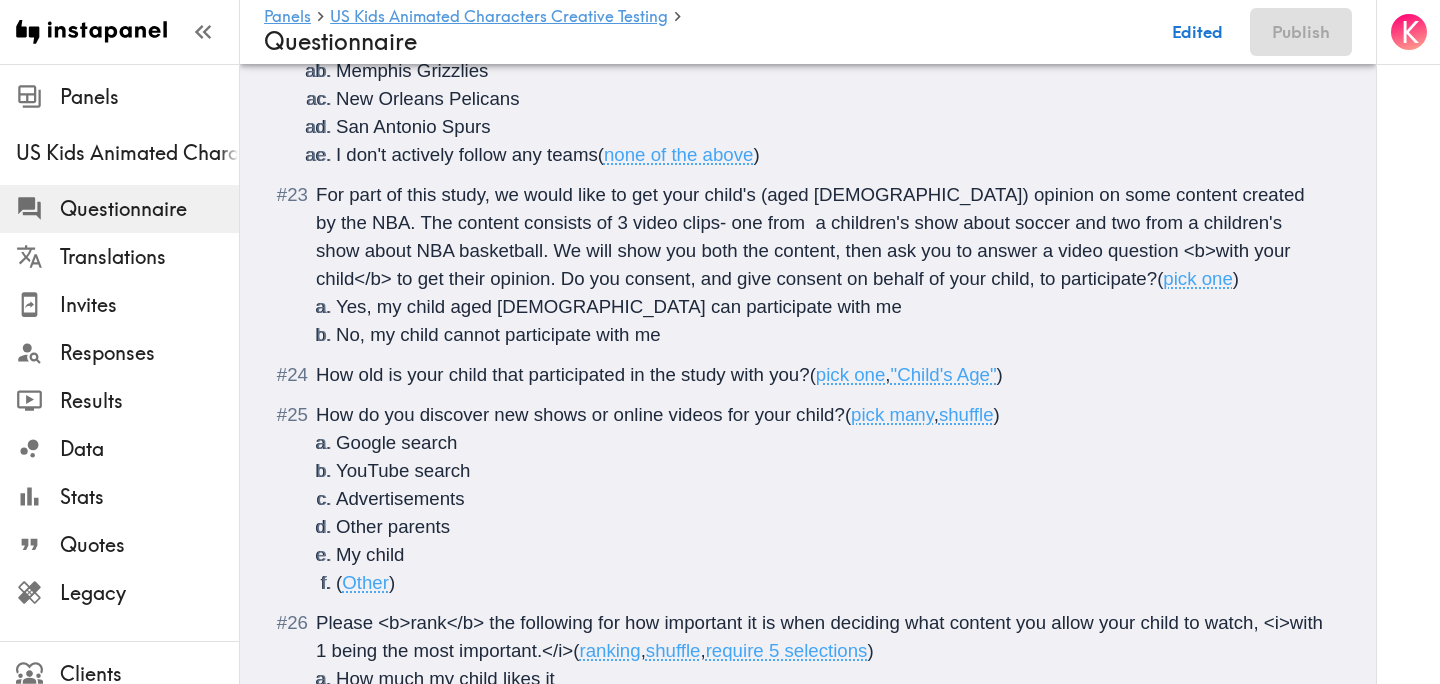 click on "How old is your child that participated in the study with you?  ( pick one ,  "Child's Age" )" at bounding box center [822, 375] 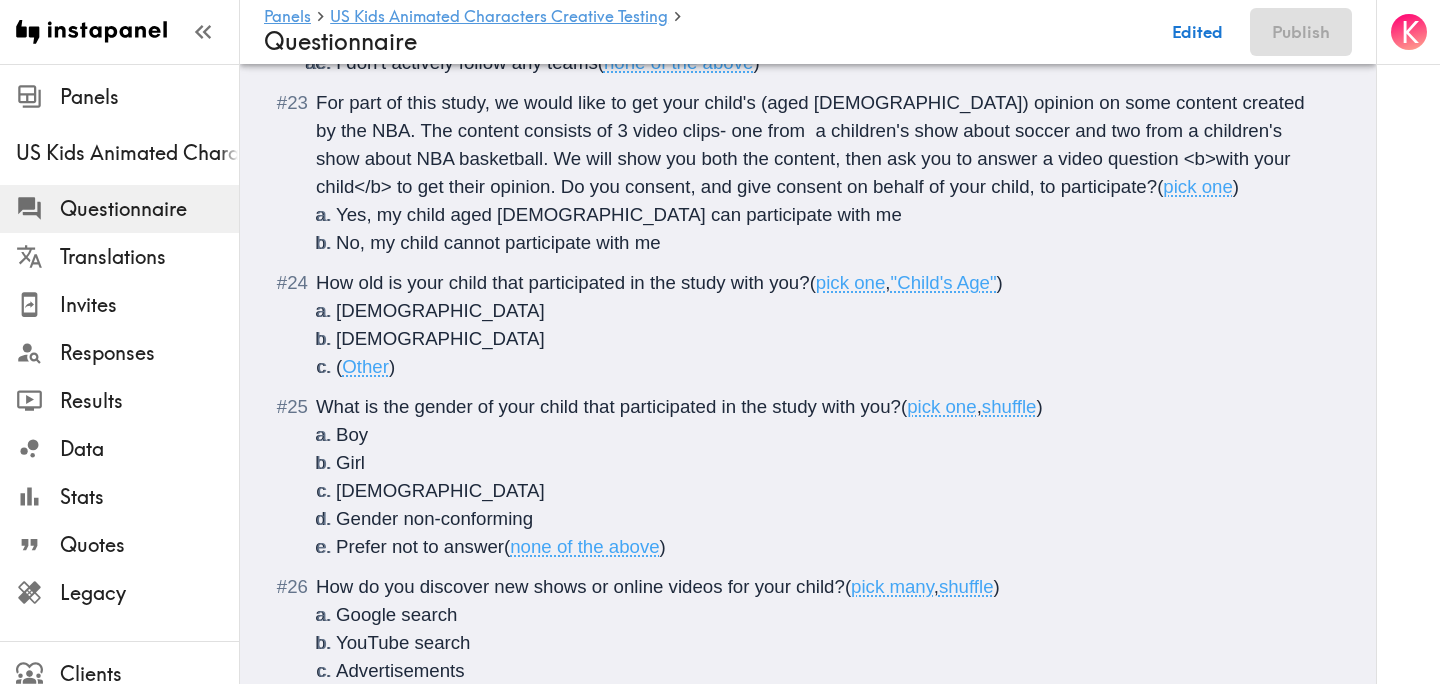scroll, scrollTop: 5961, scrollLeft: 0, axis: vertical 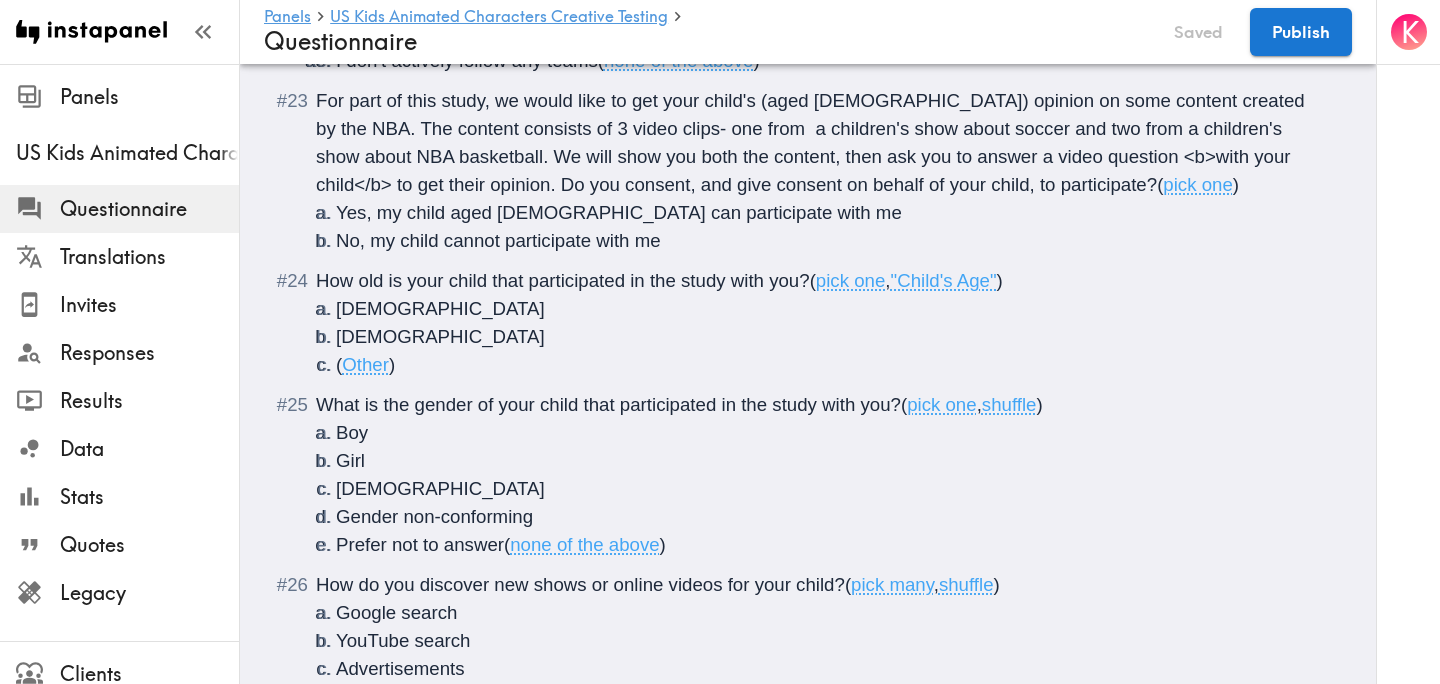 click on "shuffle" at bounding box center [1009, 404] 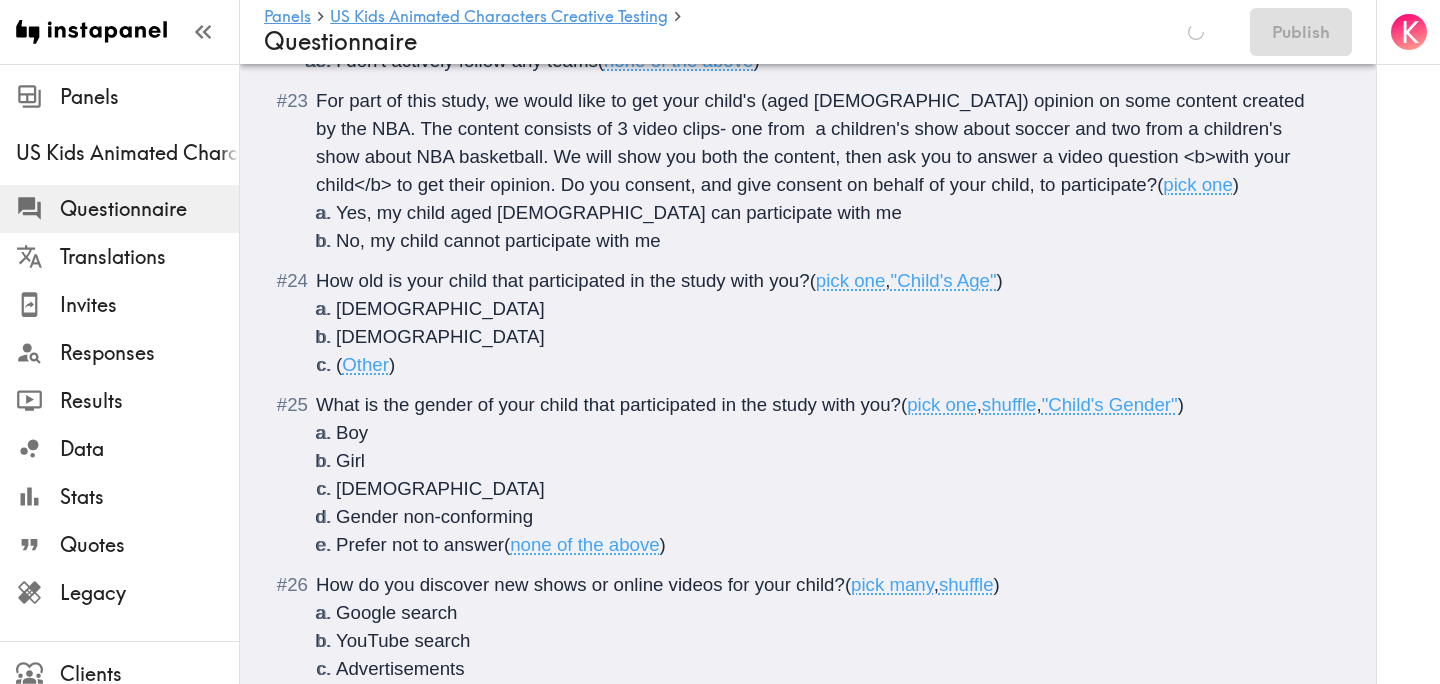 click on ""Child's Age"" at bounding box center [944, 280] 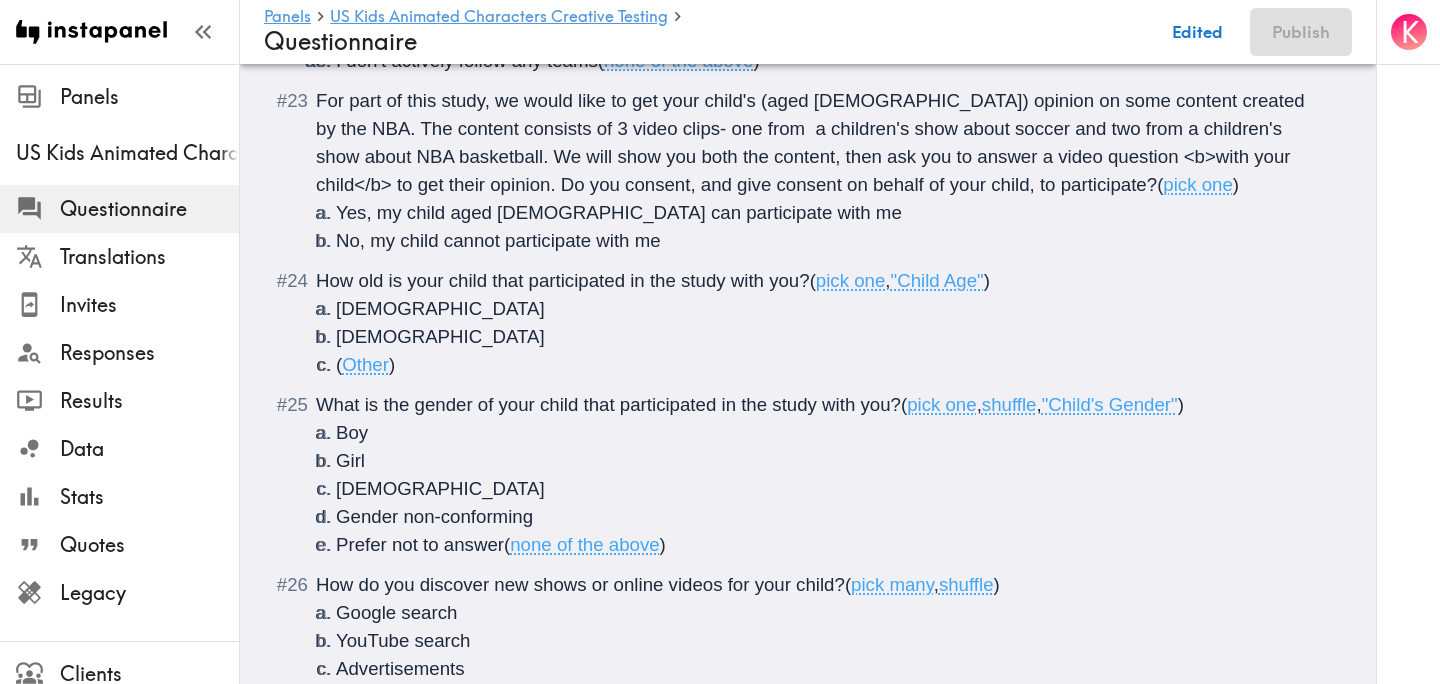 click on ""Child's Gender"" at bounding box center [1110, 404] 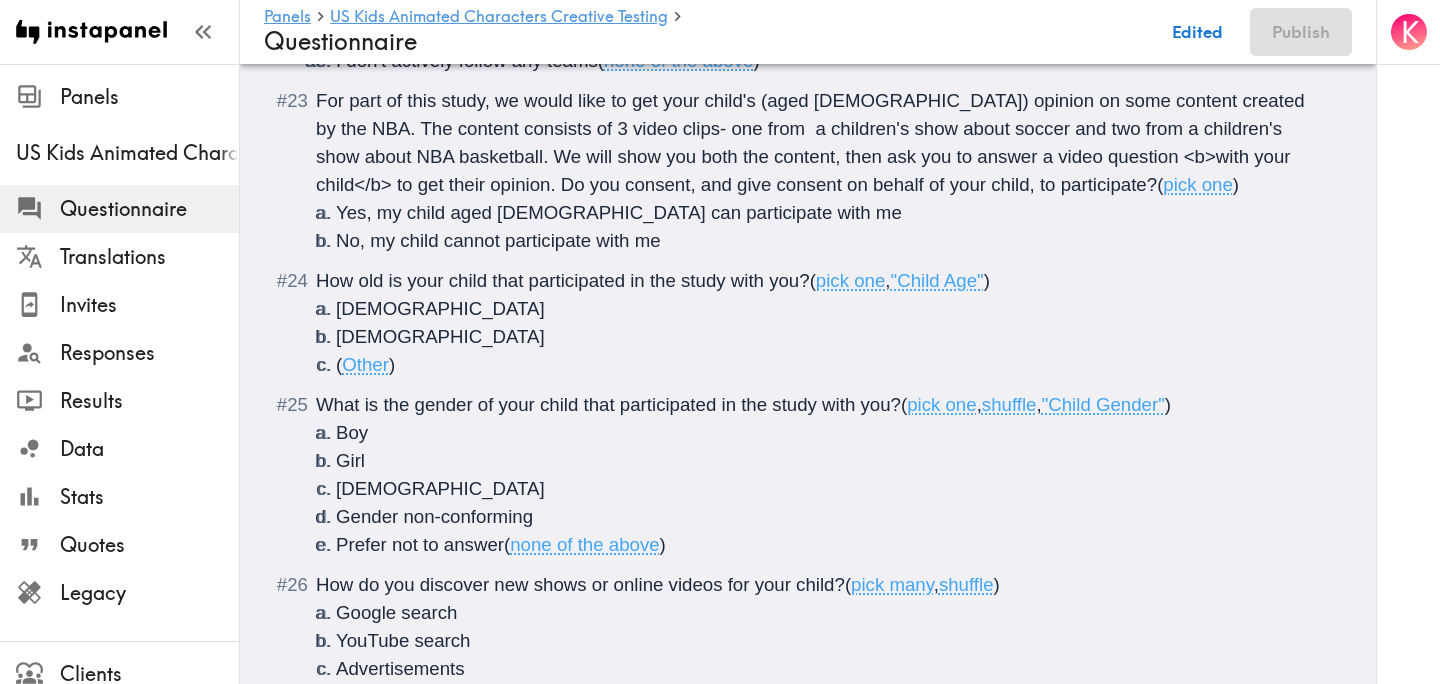 click on "What is the gender of your child that participated in the study with you?  ( pick one ,  shuffle ,  "Child Gender" ) Boy Girl Non-binary Gender non-conforming Prefer not to answer  ( none of the above )" at bounding box center [822, 475] 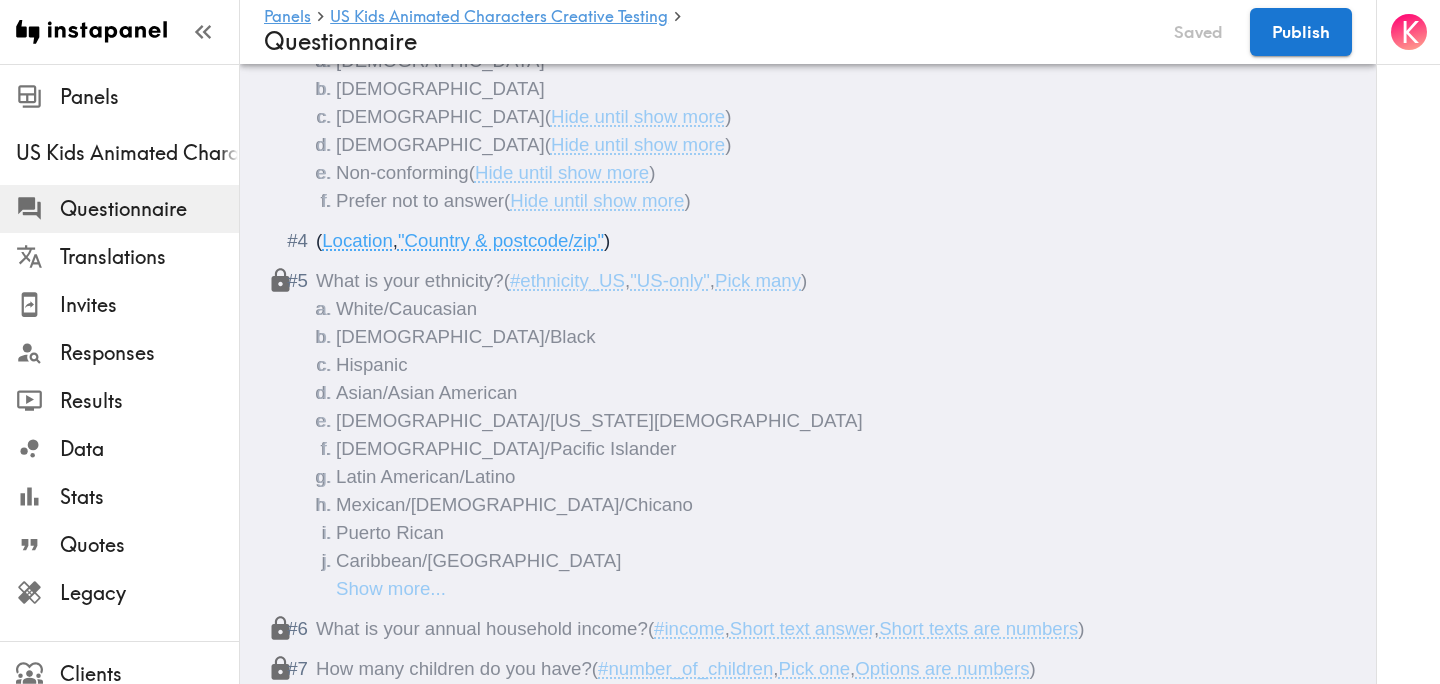 scroll, scrollTop: 0, scrollLeft: 0, axis: both 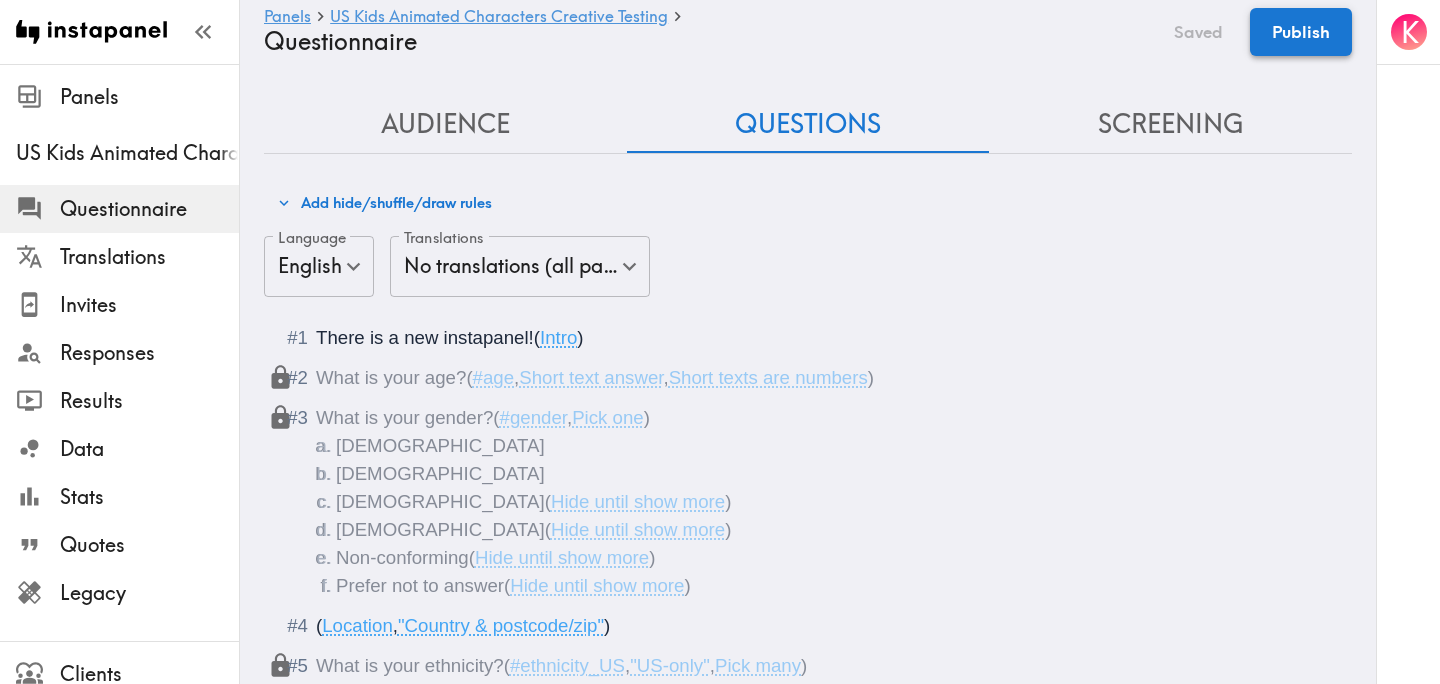 click on "Publish" at bounding box center [1301, 32] 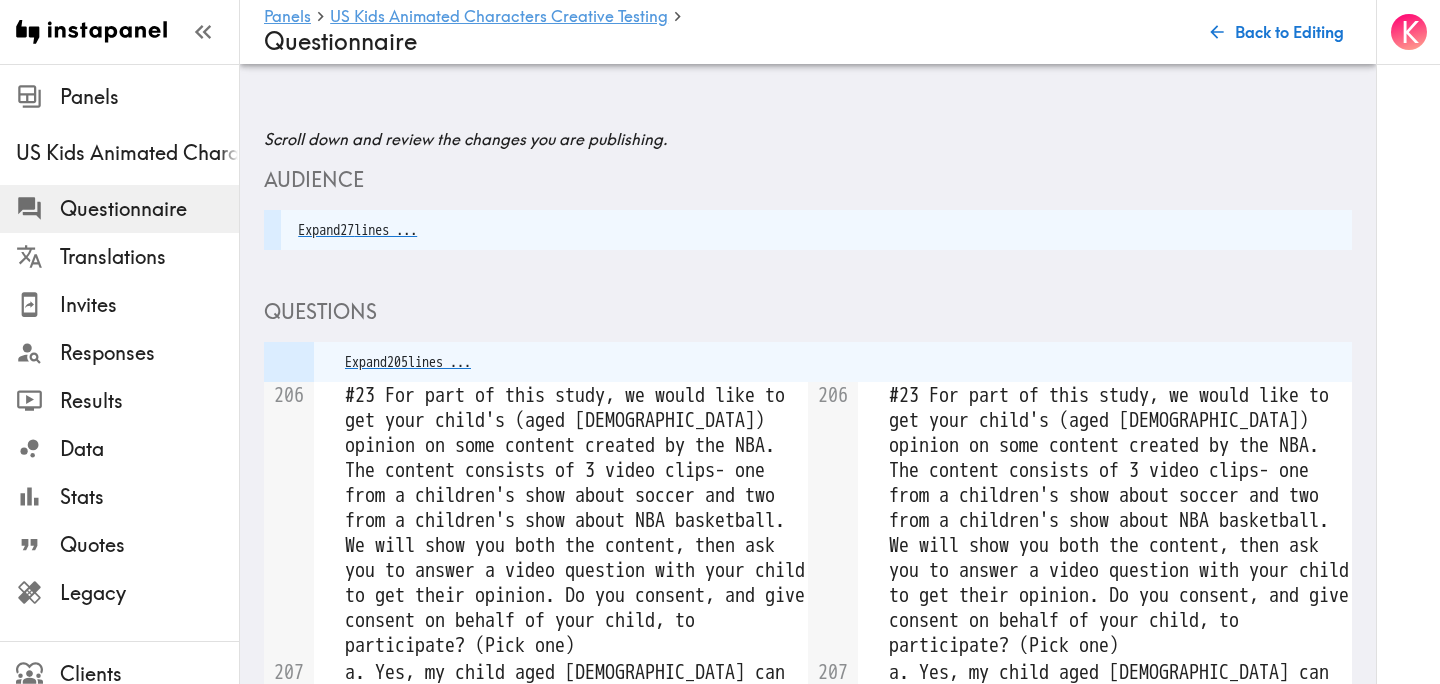 scroll, scrollTop: 59, scrollLeft: 0, axis: vertical 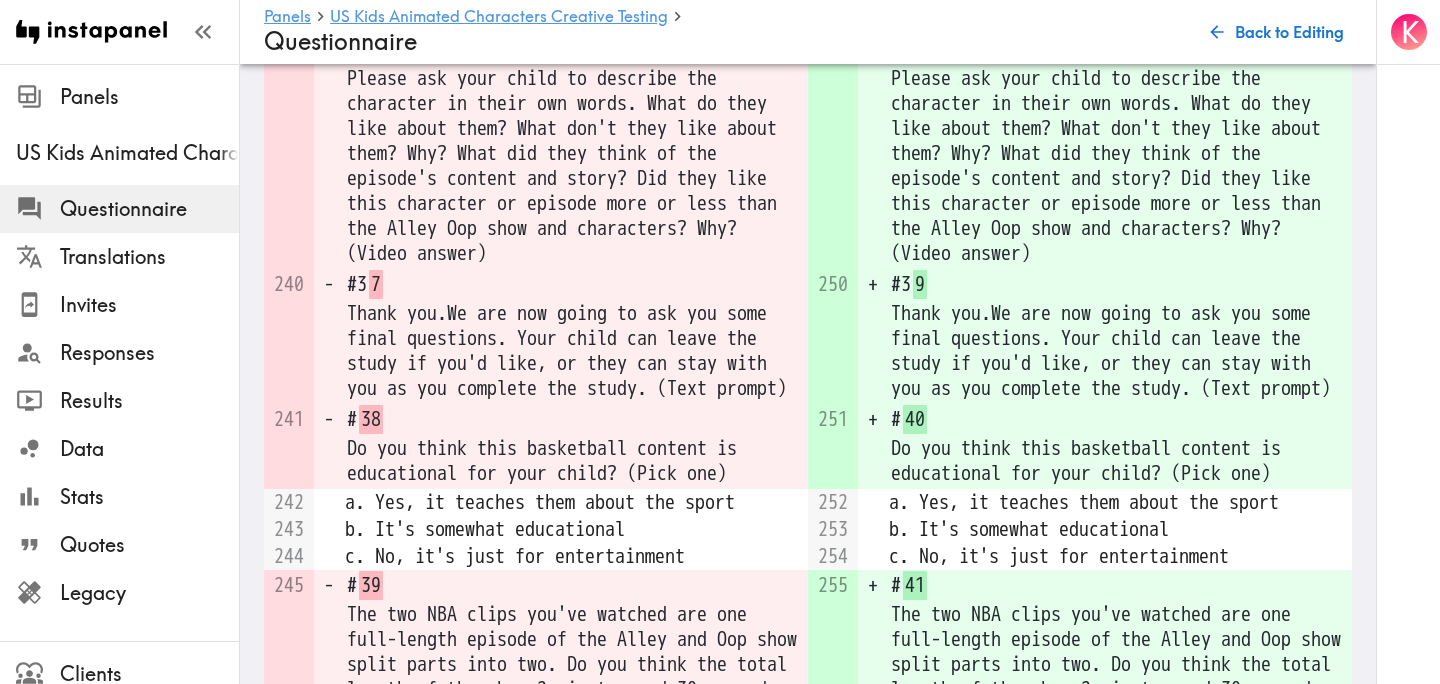 click on "Publish" at bounding box center (808, 1612) 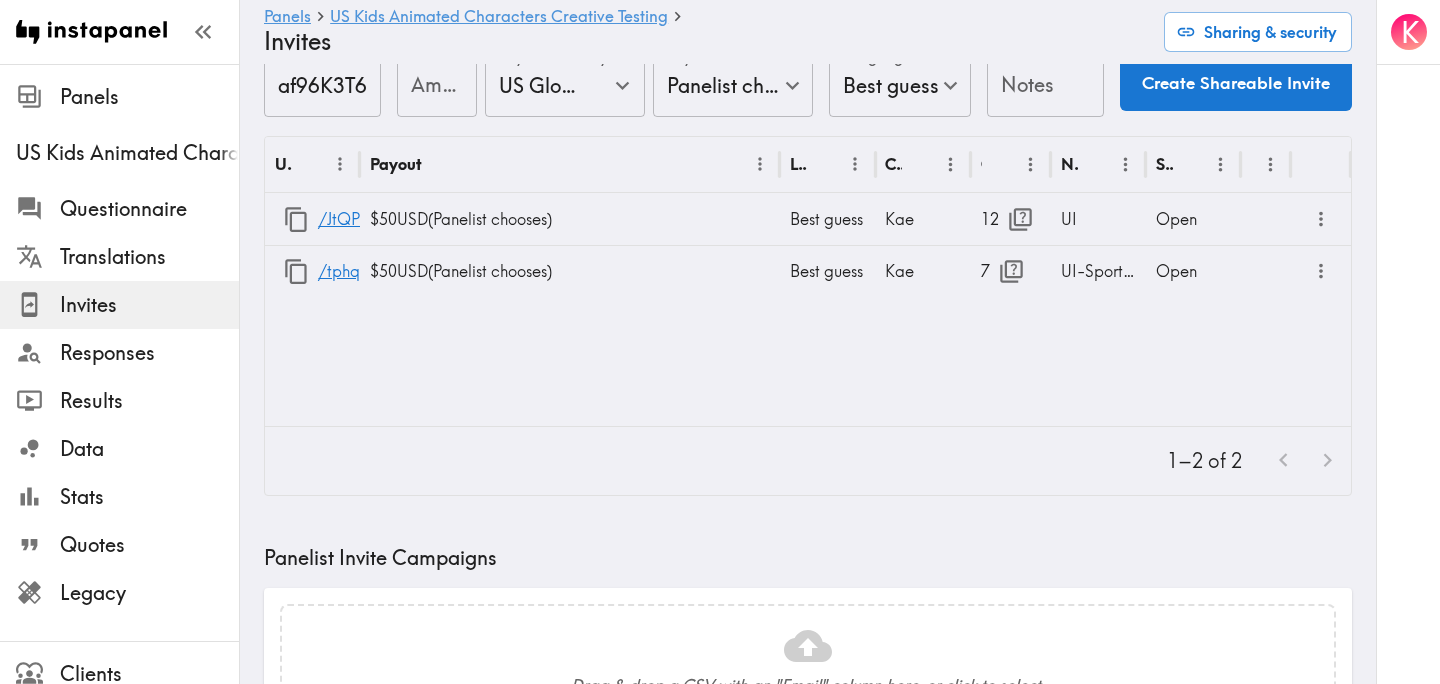 scroll, scrollTop: 0, scrollLeft: 0, axis: both 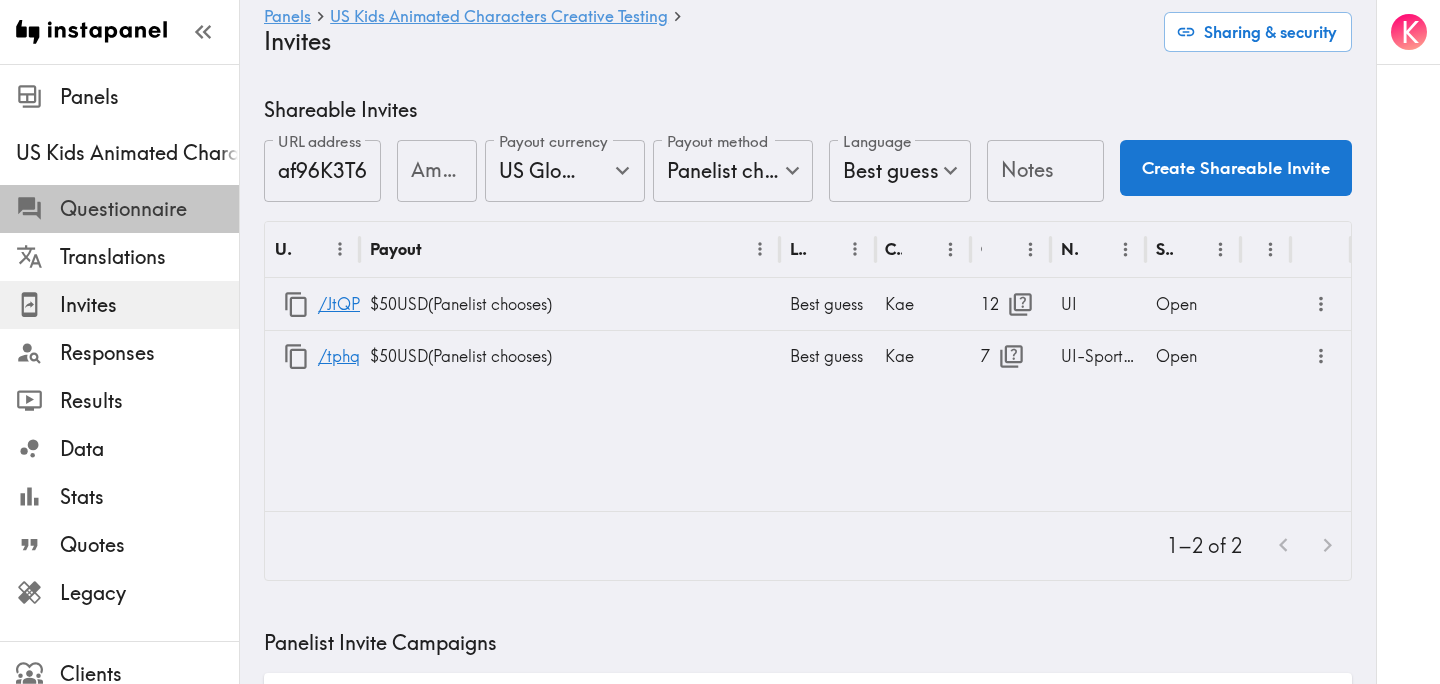 click on "Questionnaire" at bounding box center (149, 209) 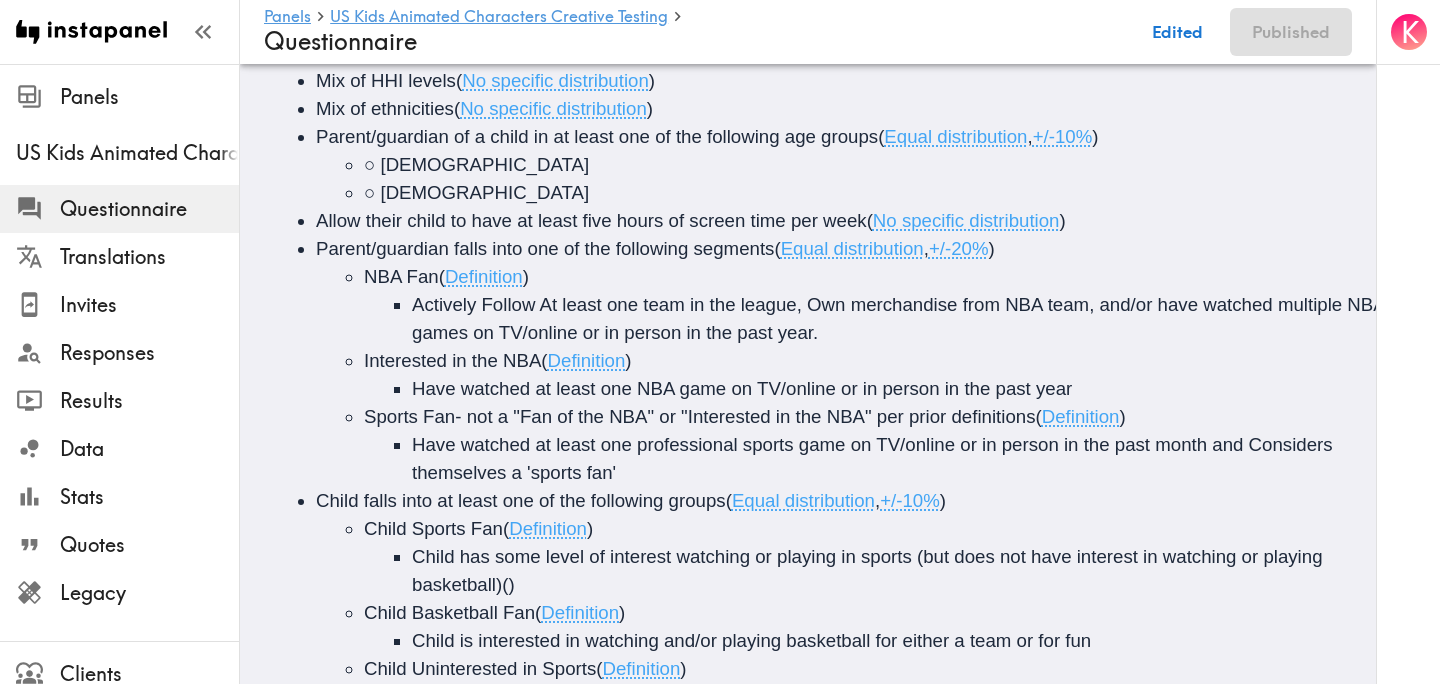 scroll, scrollTop: 0, scrollLeft: 0, axis: both 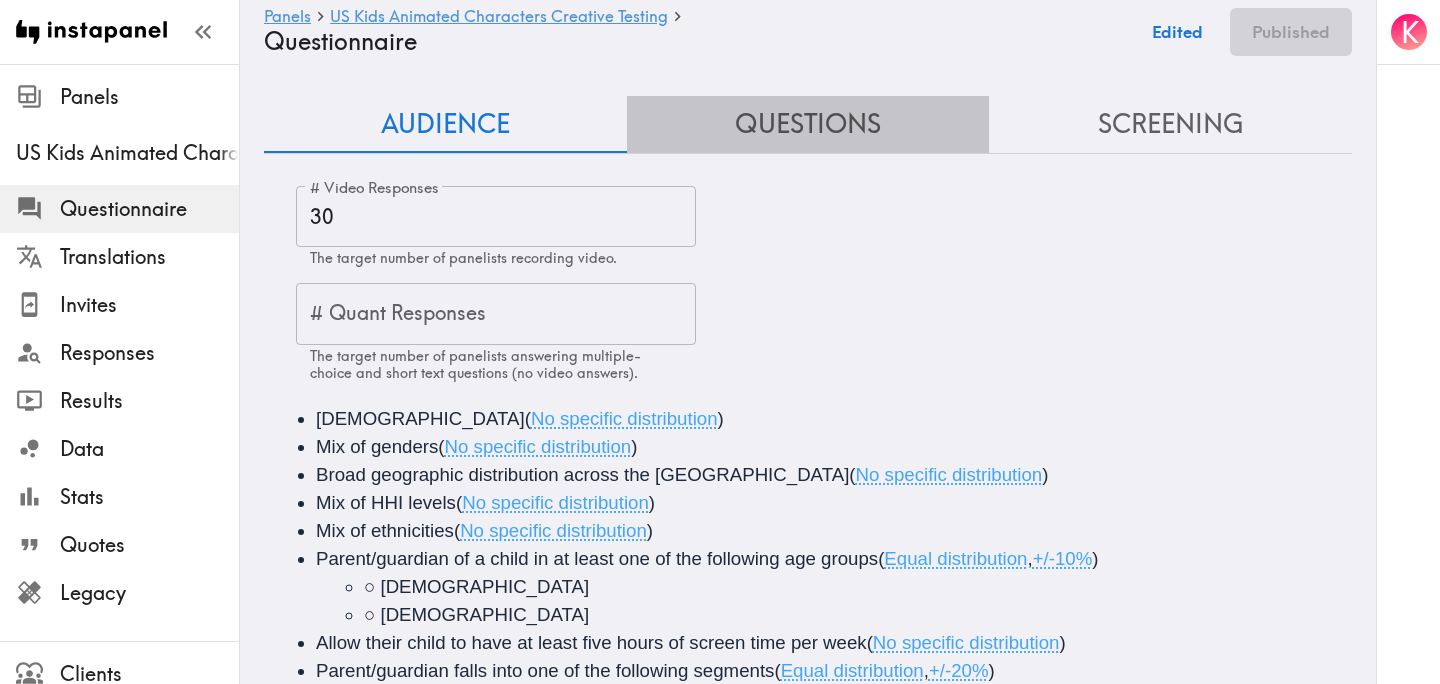 click on "Questions" at bounding box center [808, 124] 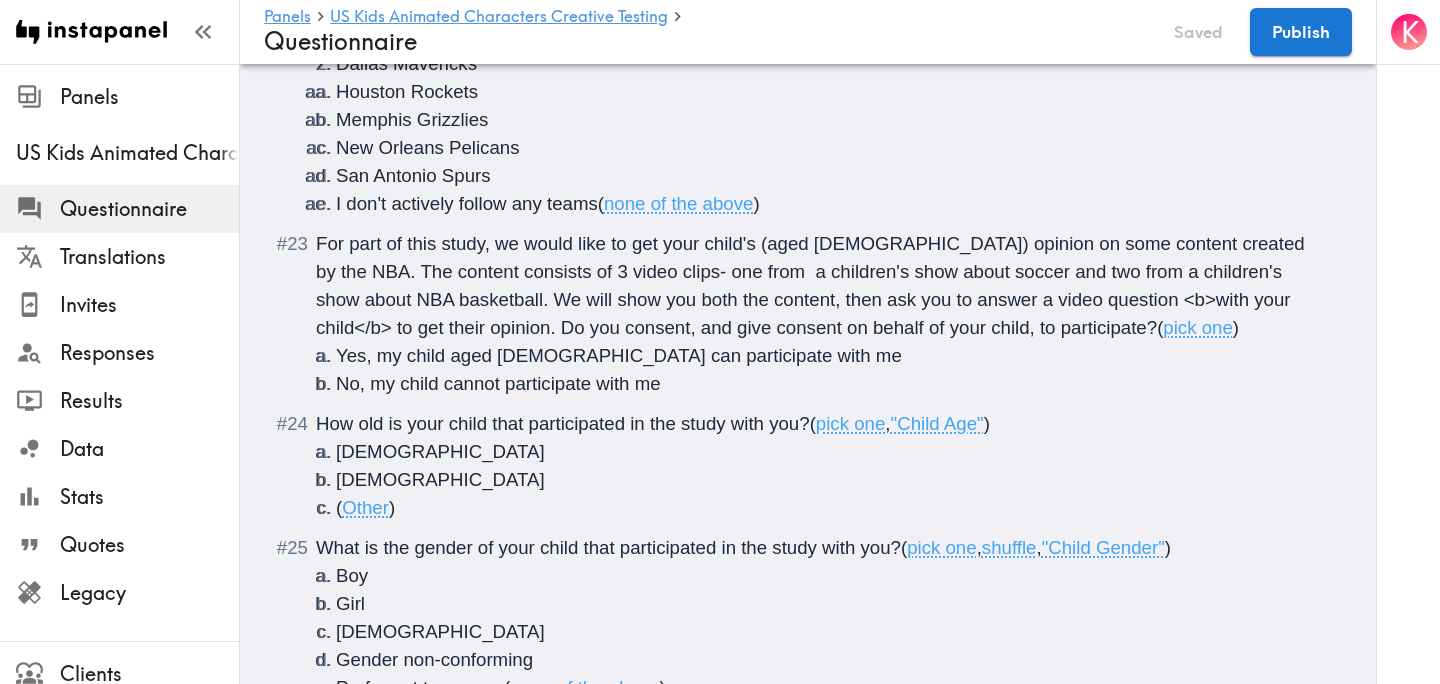 scroll, scrollTop: 5815, scrollLeft: 0, axis: vertical 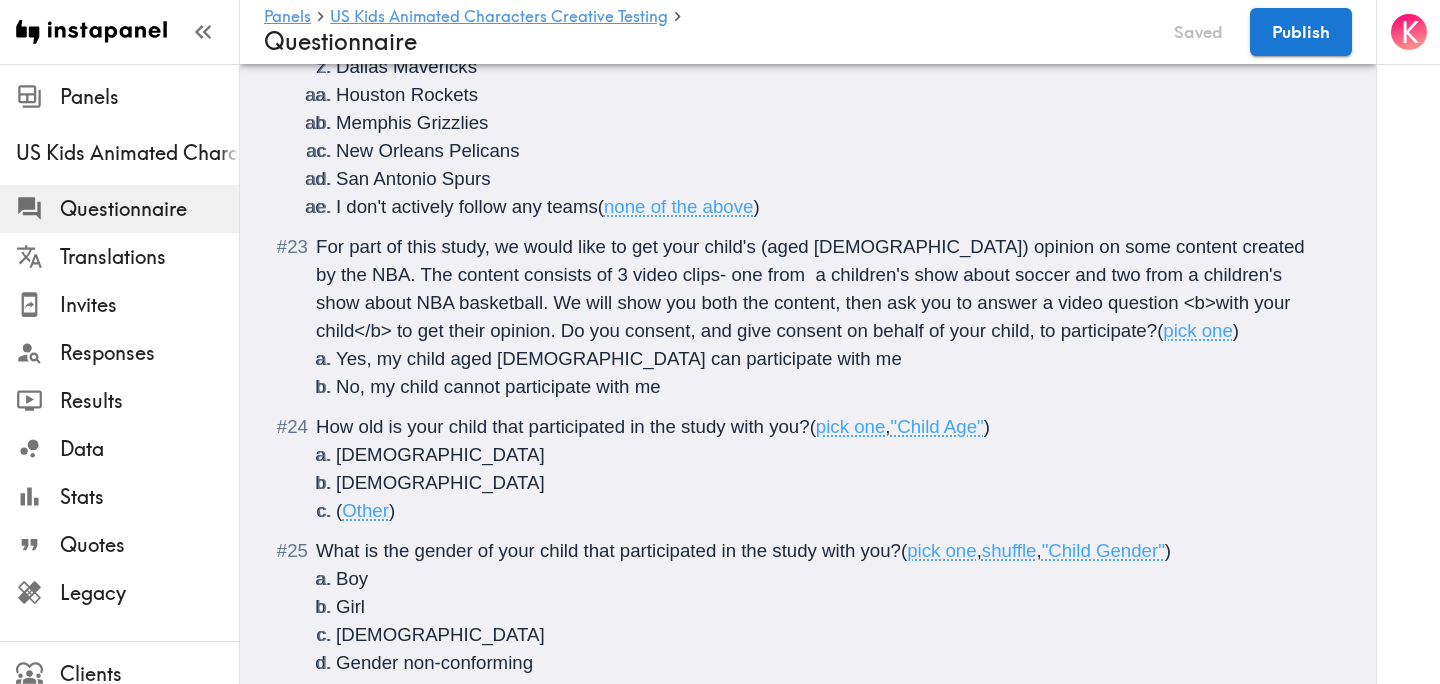 click on "How old is your child that participated in the study with you?" at bounding box center [563, 426] 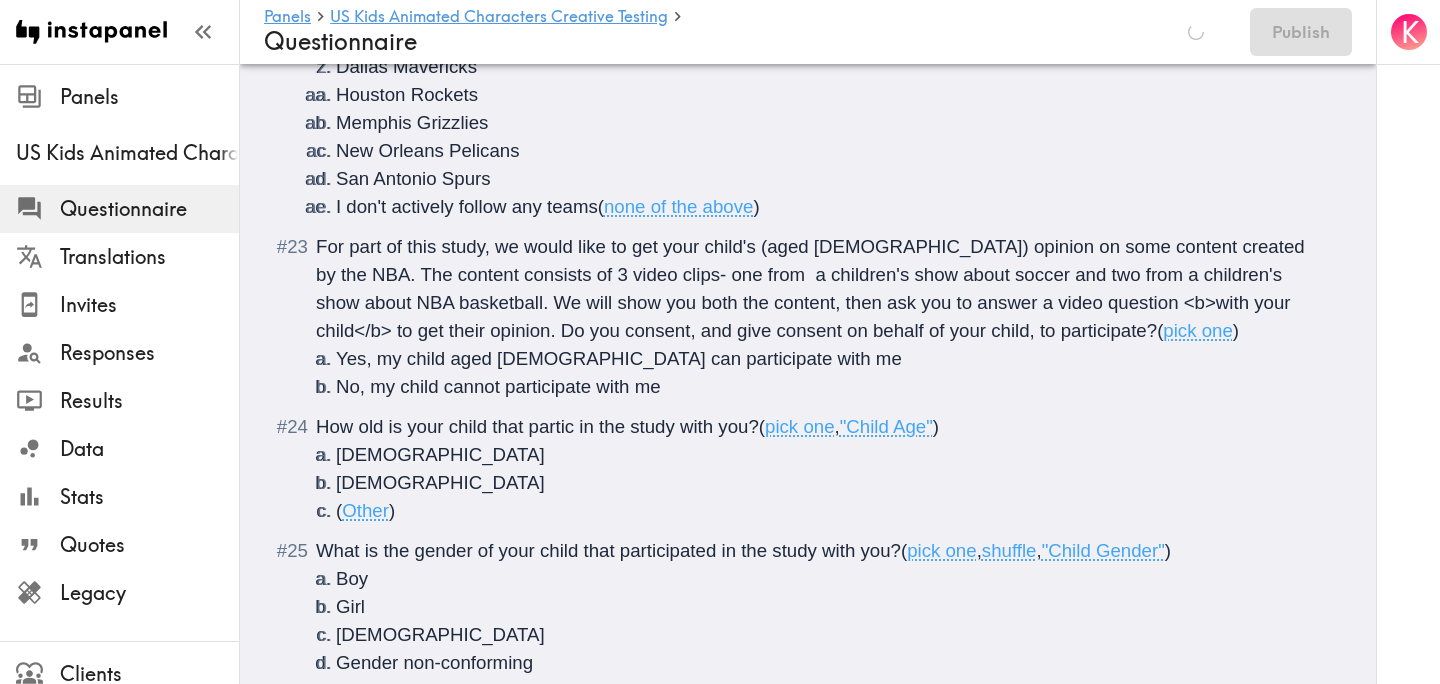 click on "How old is your child that partic in the study with you?" at bounding box center (537, 426) 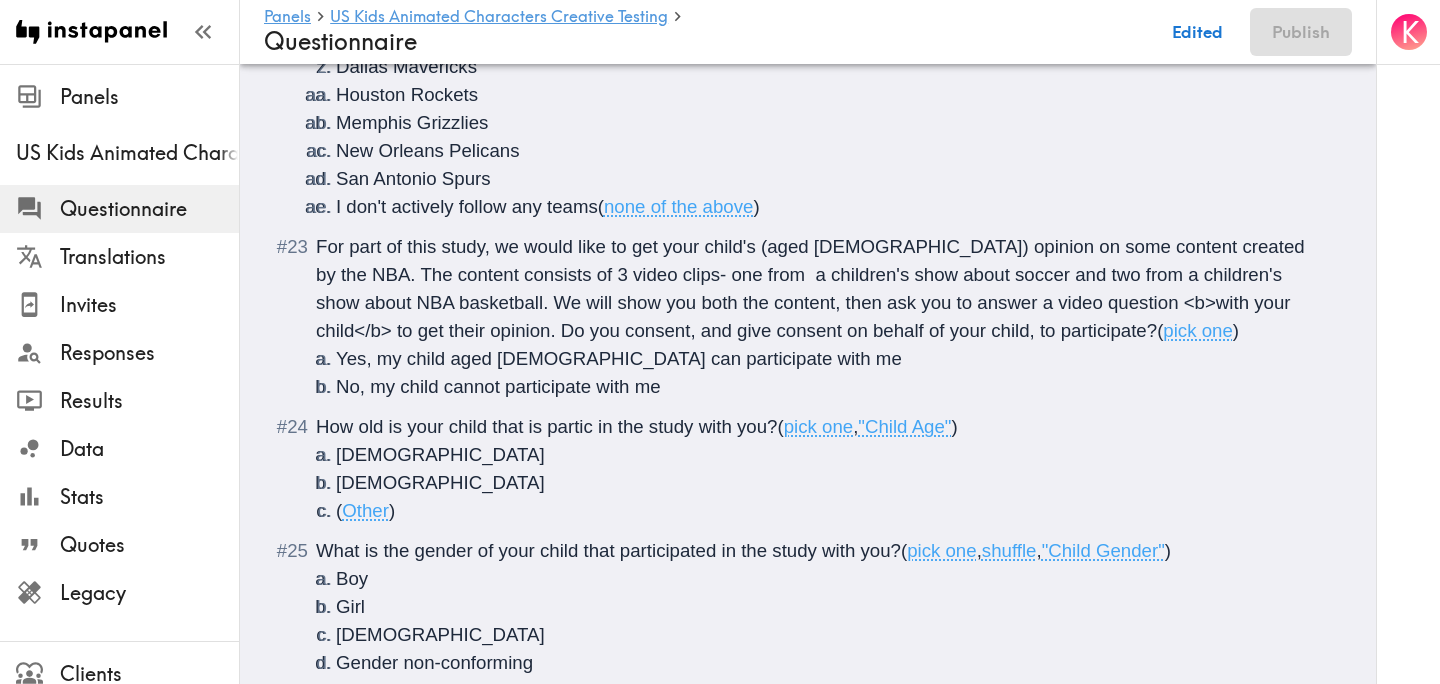 click on "How old is your child that is partic in the study with you?" at bounding box center (546, 426) 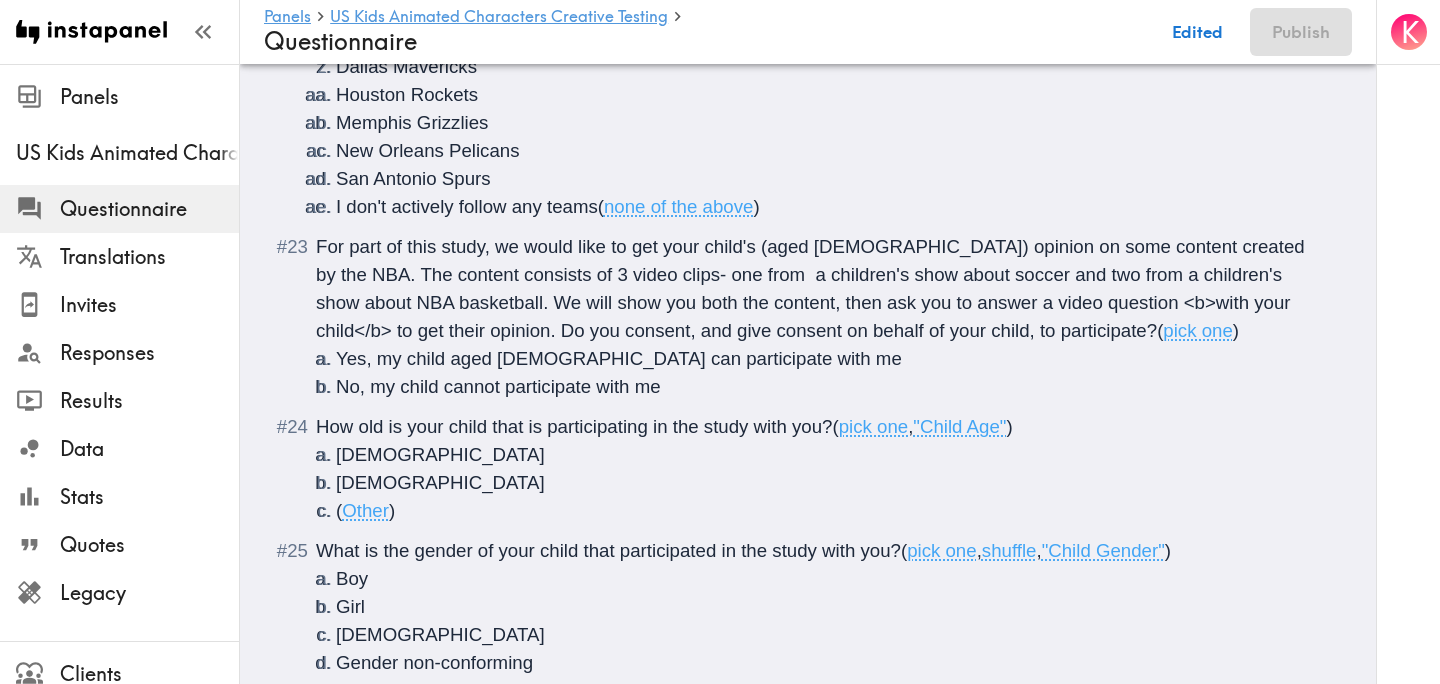 click on "How old is your child that is participating in the study with you?" at bounding box center [574, 426] 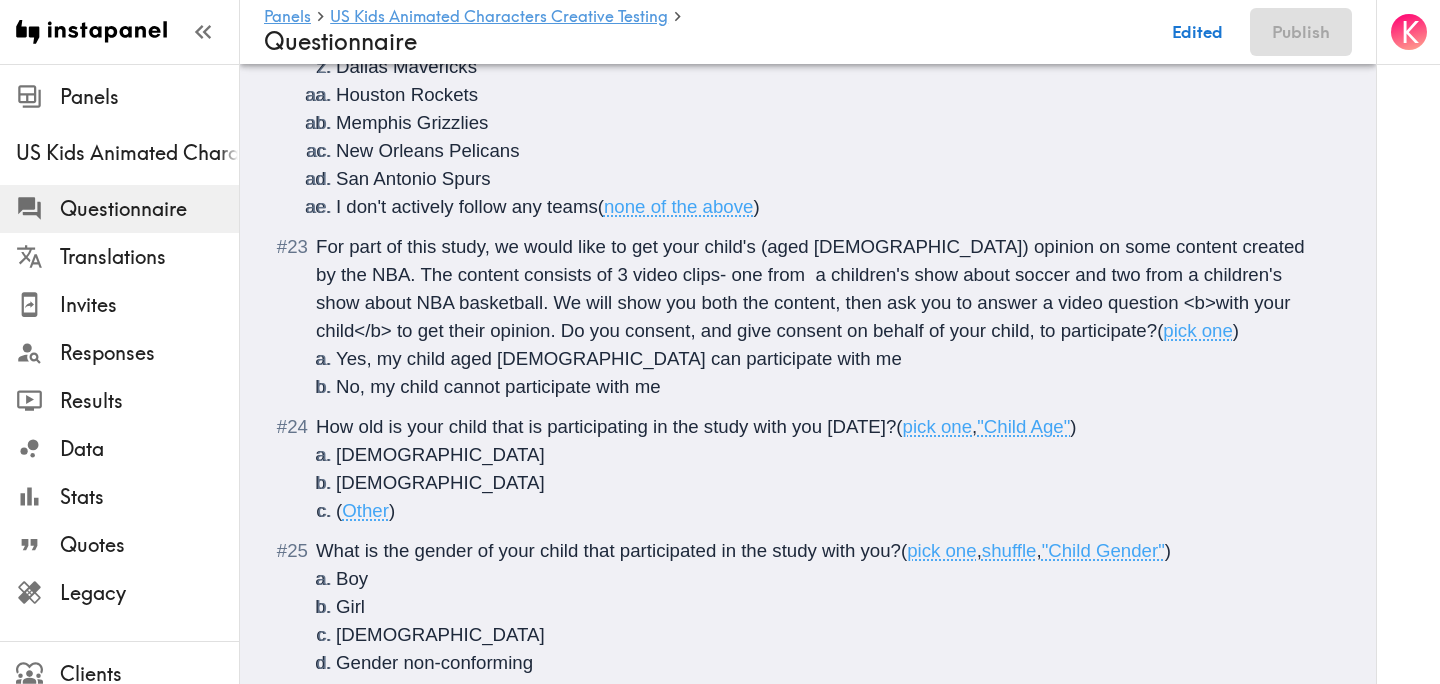 click on "What is the gender of your child that participated in the study with you?" at bounding box center (608, 550) 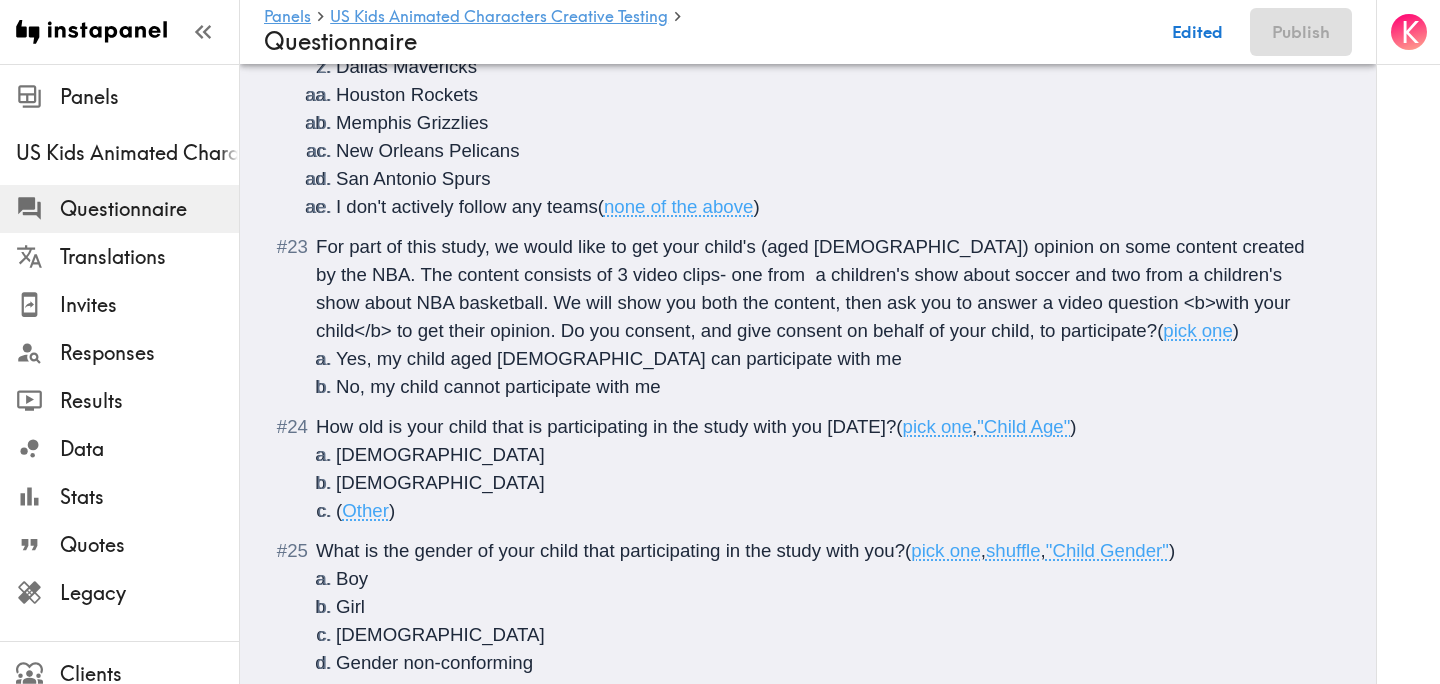 click on "What is the gender of your child that participating in the study with you?" at bounding box center (610, 550) 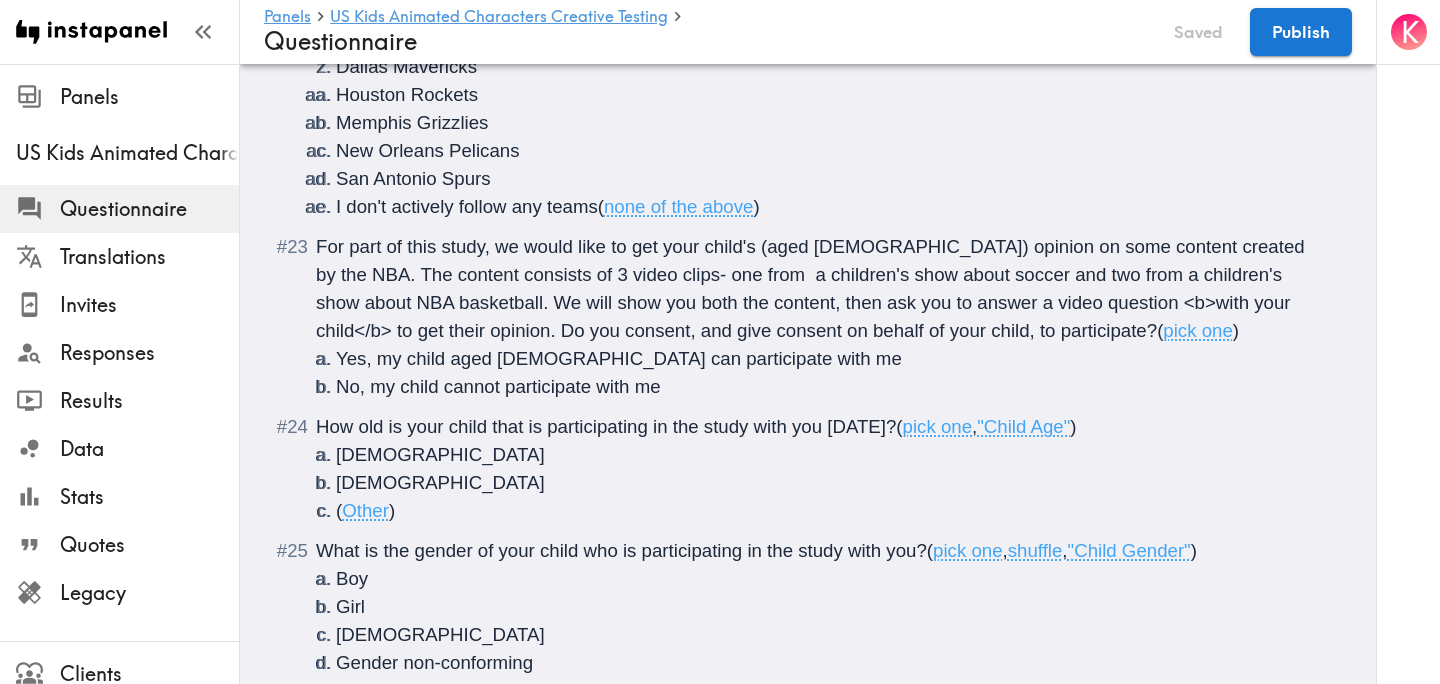click on "How old is your child that is participating in the study with you today?" at bounding box center [606, 426] 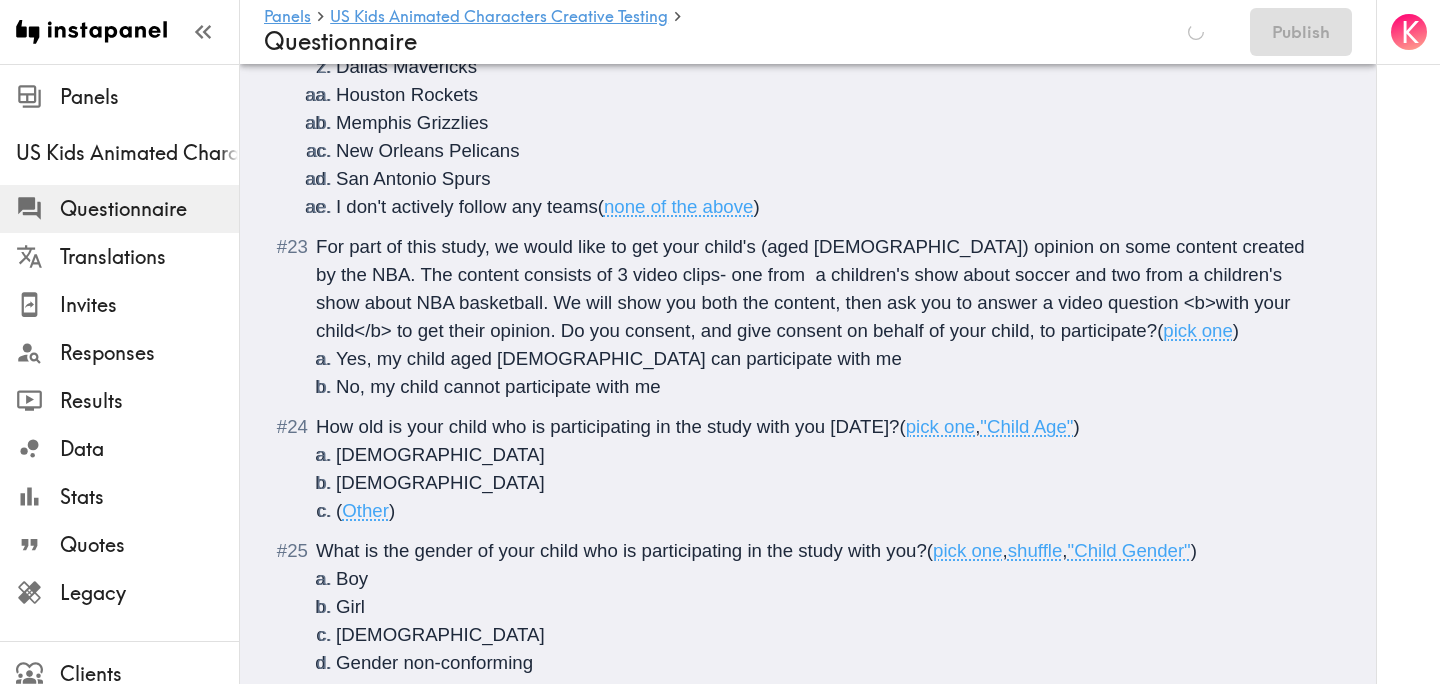 click on "How old is your child who is participating in the study with you today?" at bounding box center (607, 426) 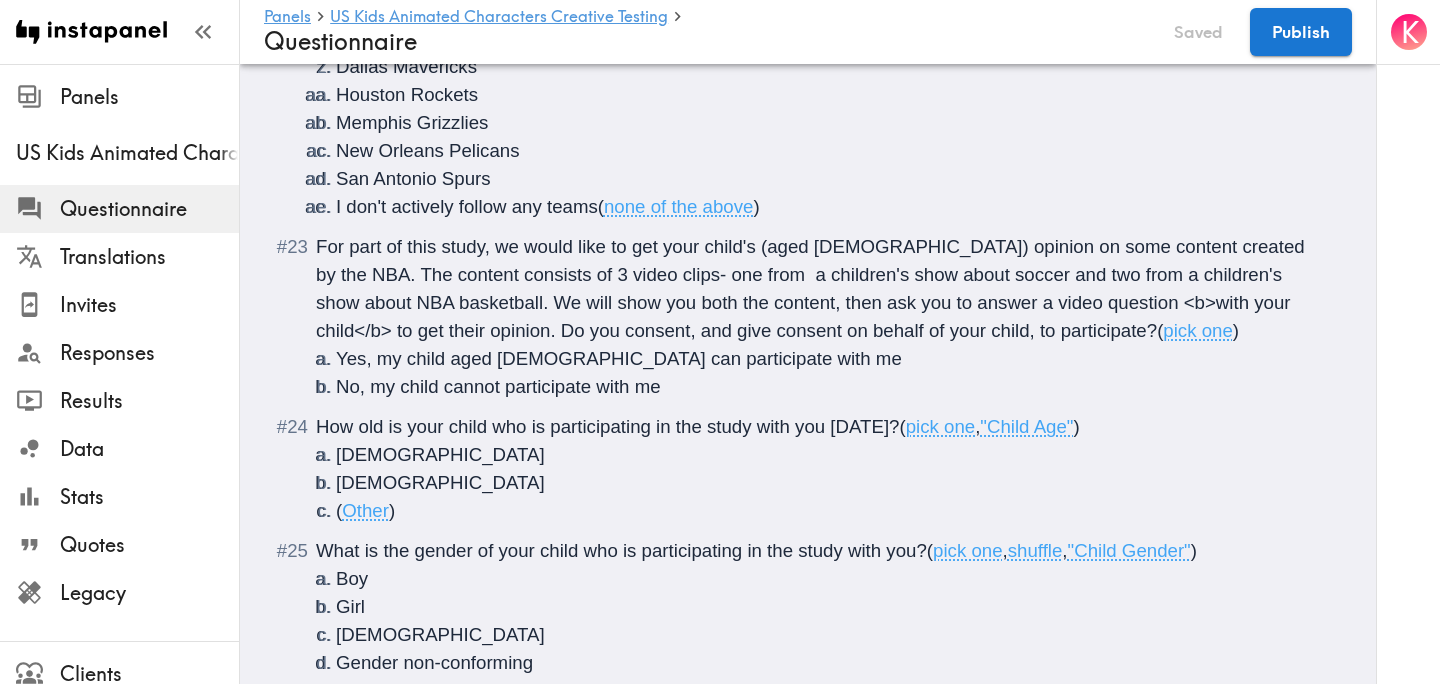 click on "What is the gender of your child who is participating in the study with you?" at bounding box center (621, 550) 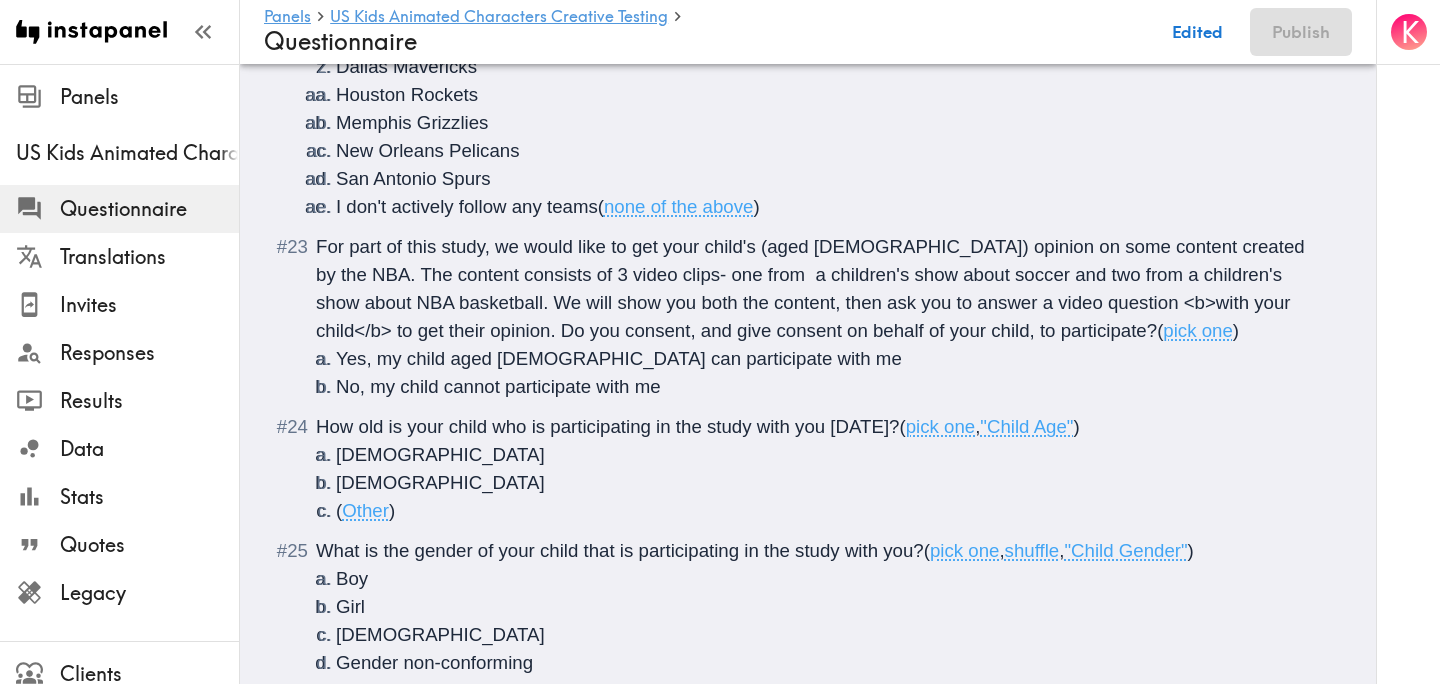 click on "How old is your child who is participating in the study with you today?" at bounding box center (607, 426) 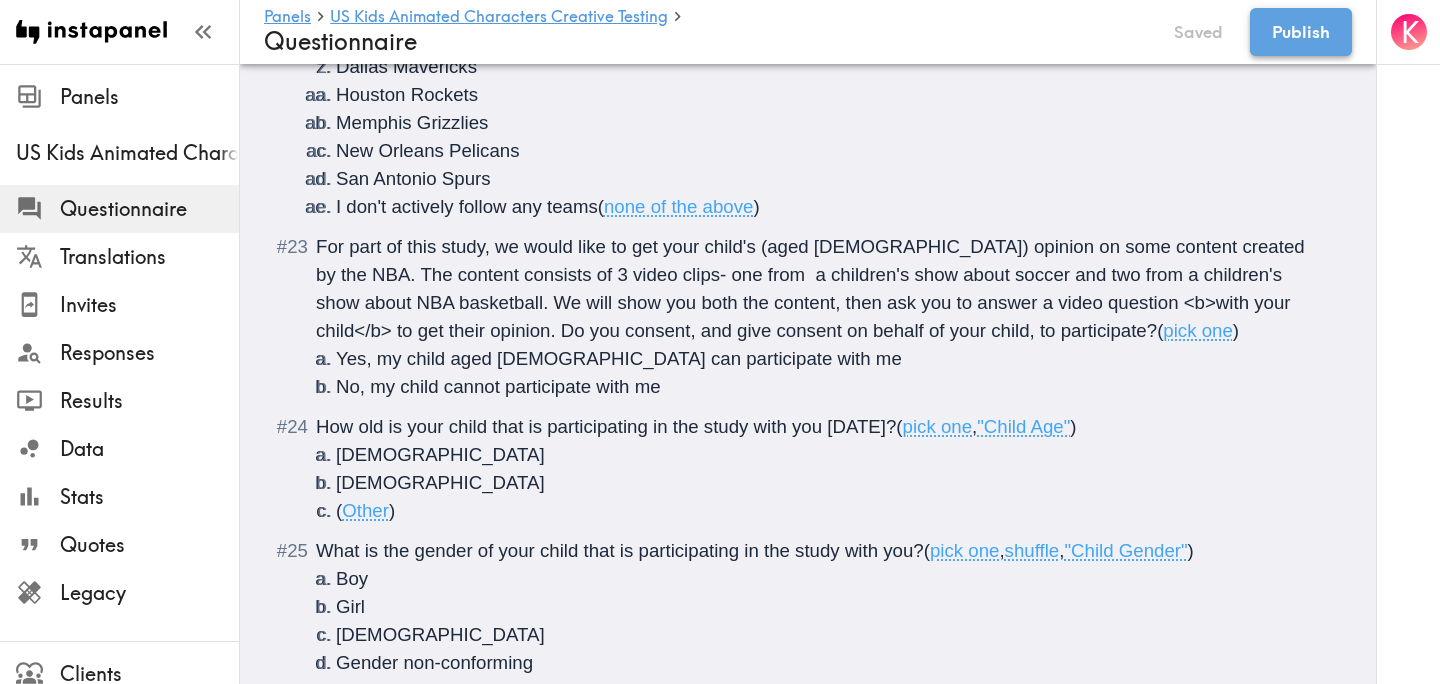 click on "Publish" at bounding box center (1301, 32) 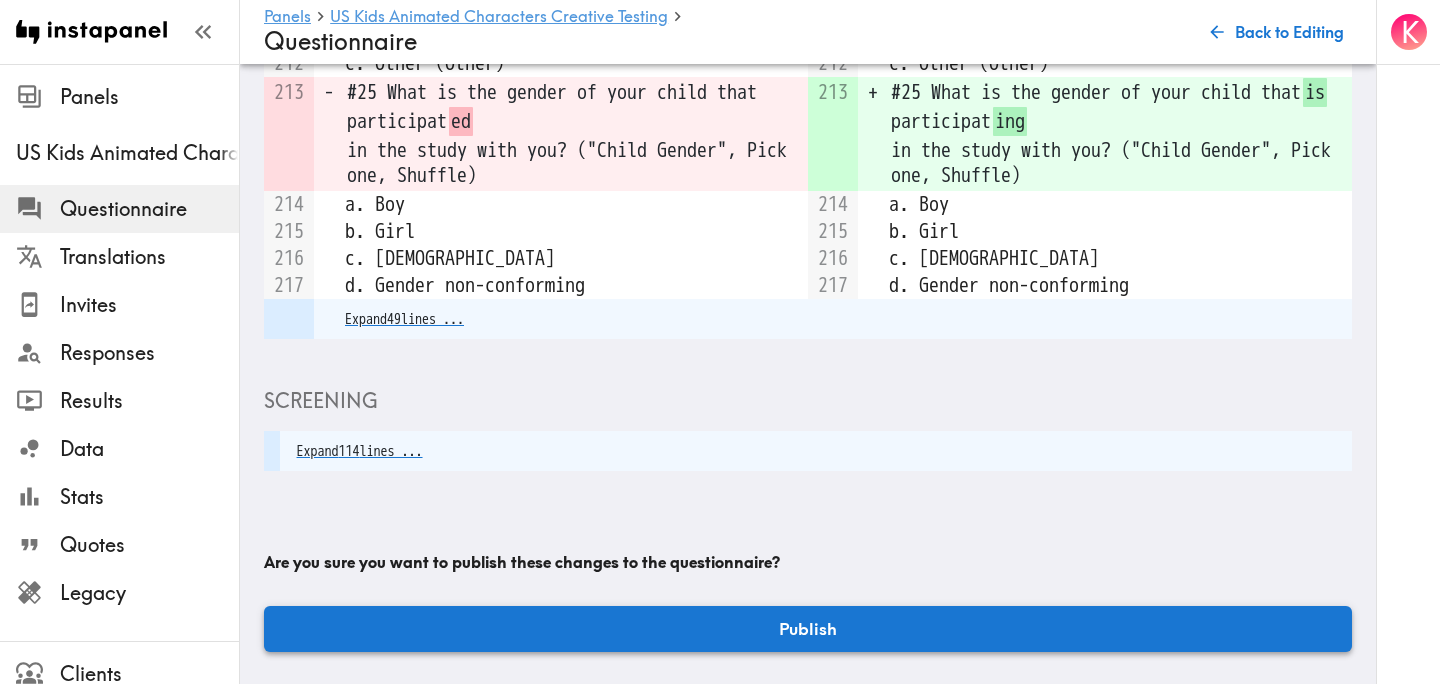 click on "Publish" at bounding box center [808, 629] 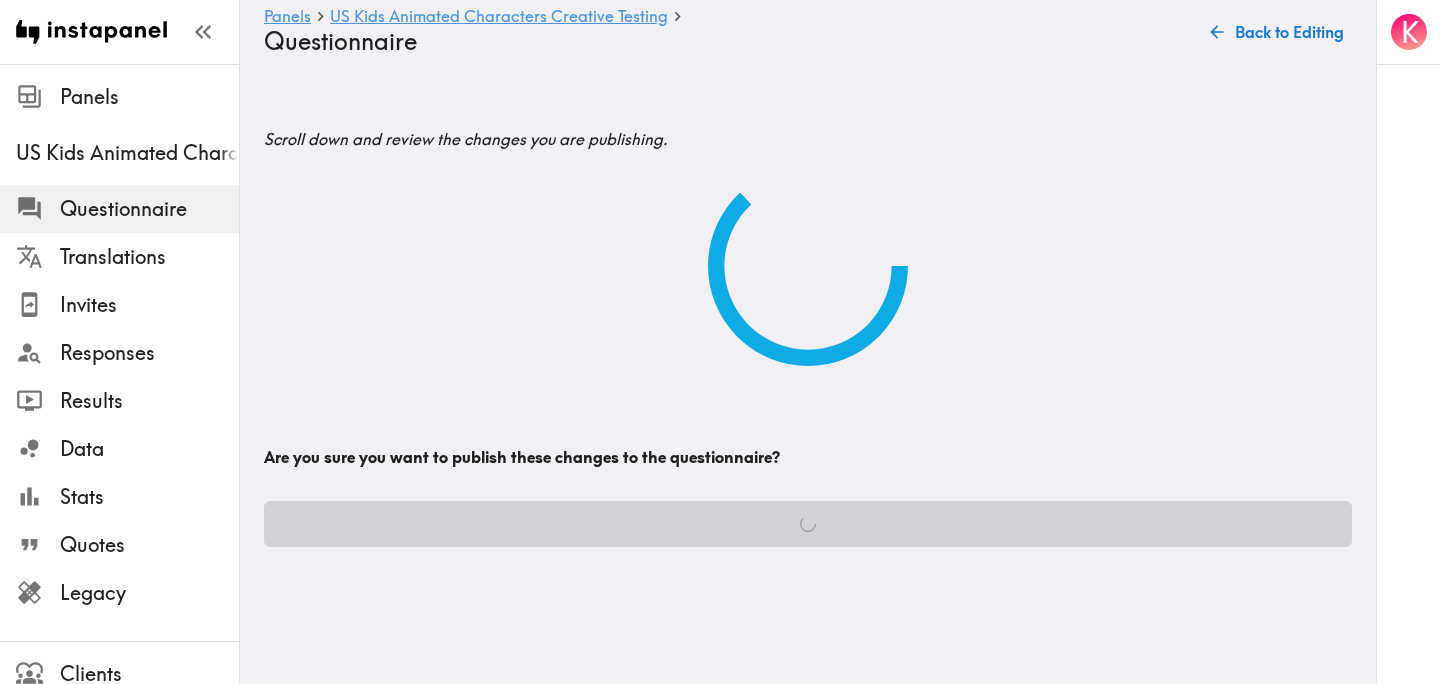 scroll, scrollTop: 0, scrollLeft: 0, axis: both 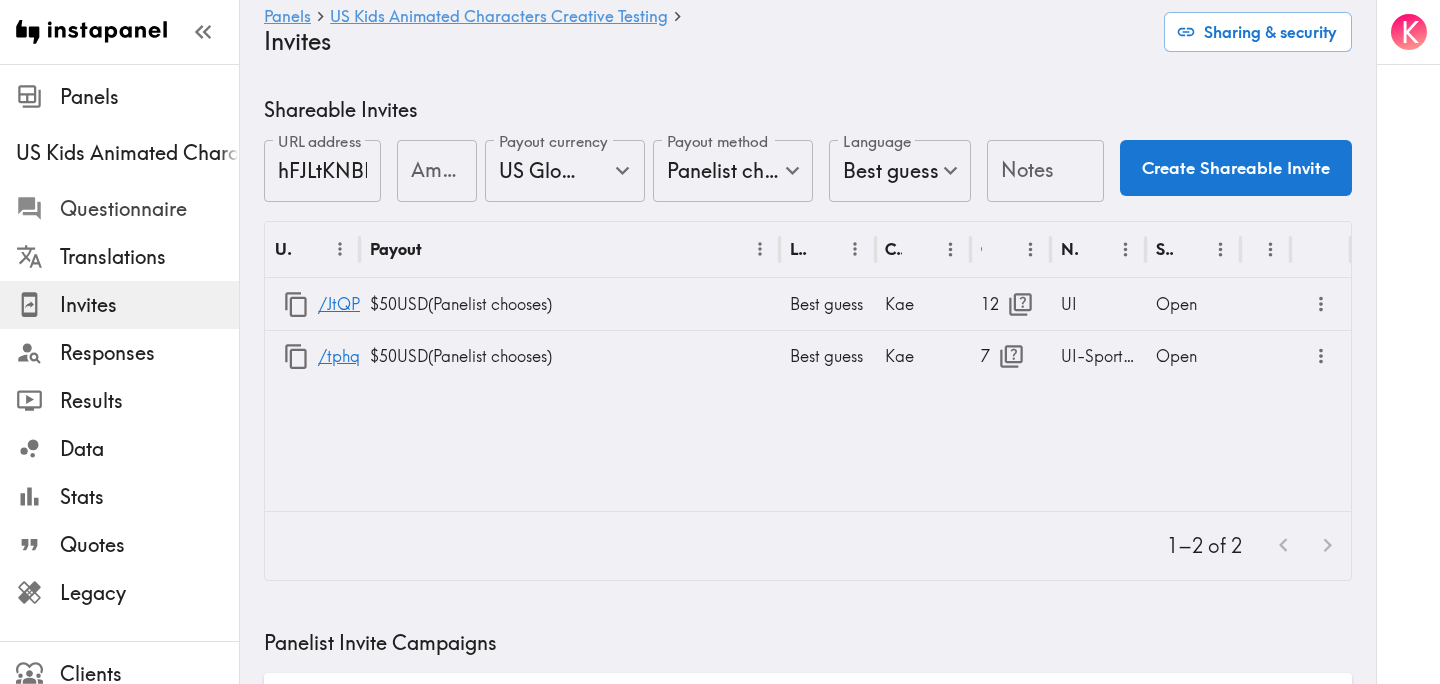 click on "Questionnaire" at bounding box center (149, 209) 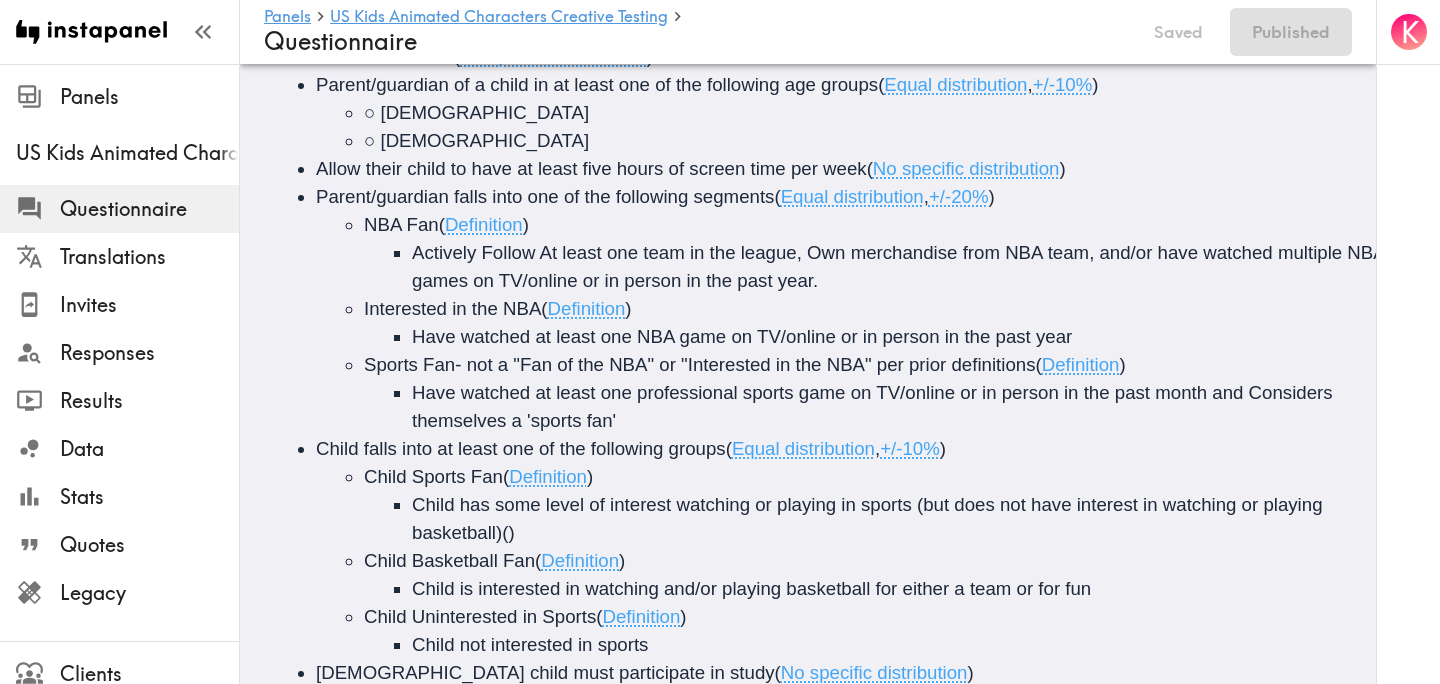 scroll, scrollTop: 0, scrollLeft: 0, axis: both 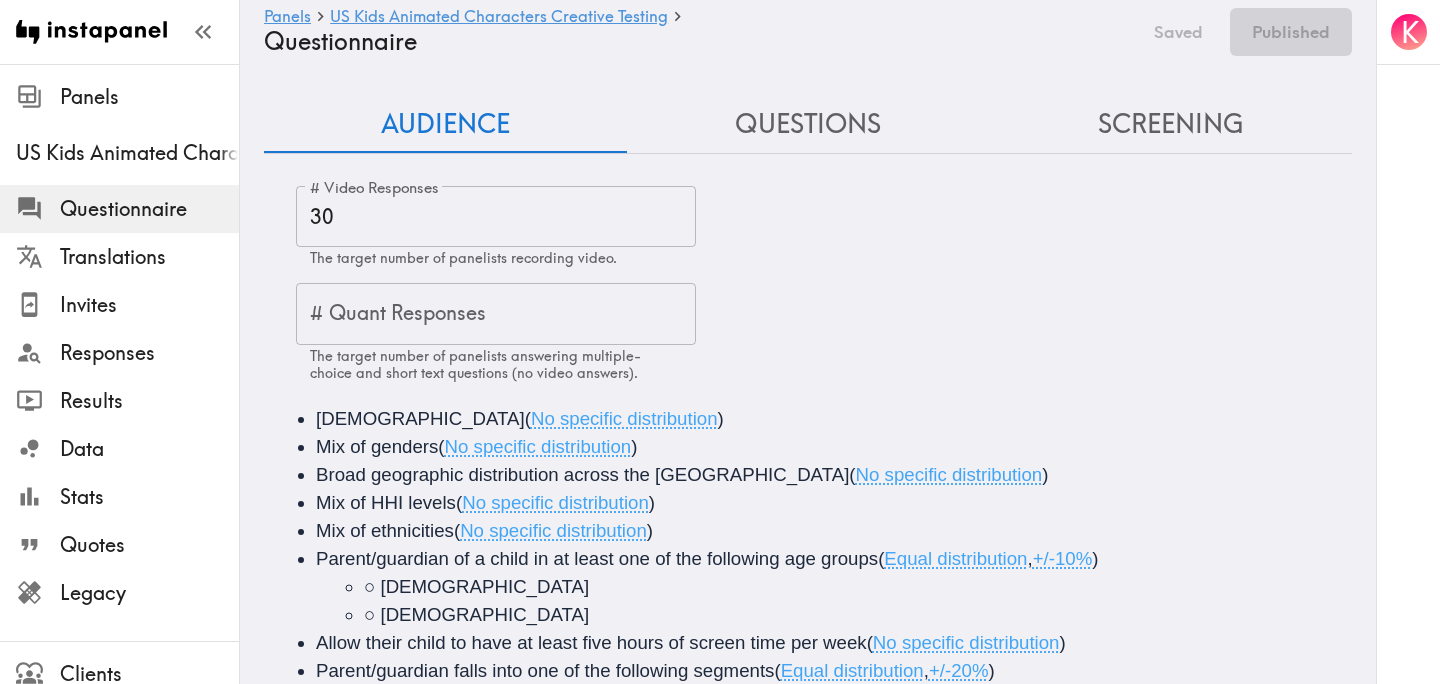click on "Questions" at bounding box center [808, 124] 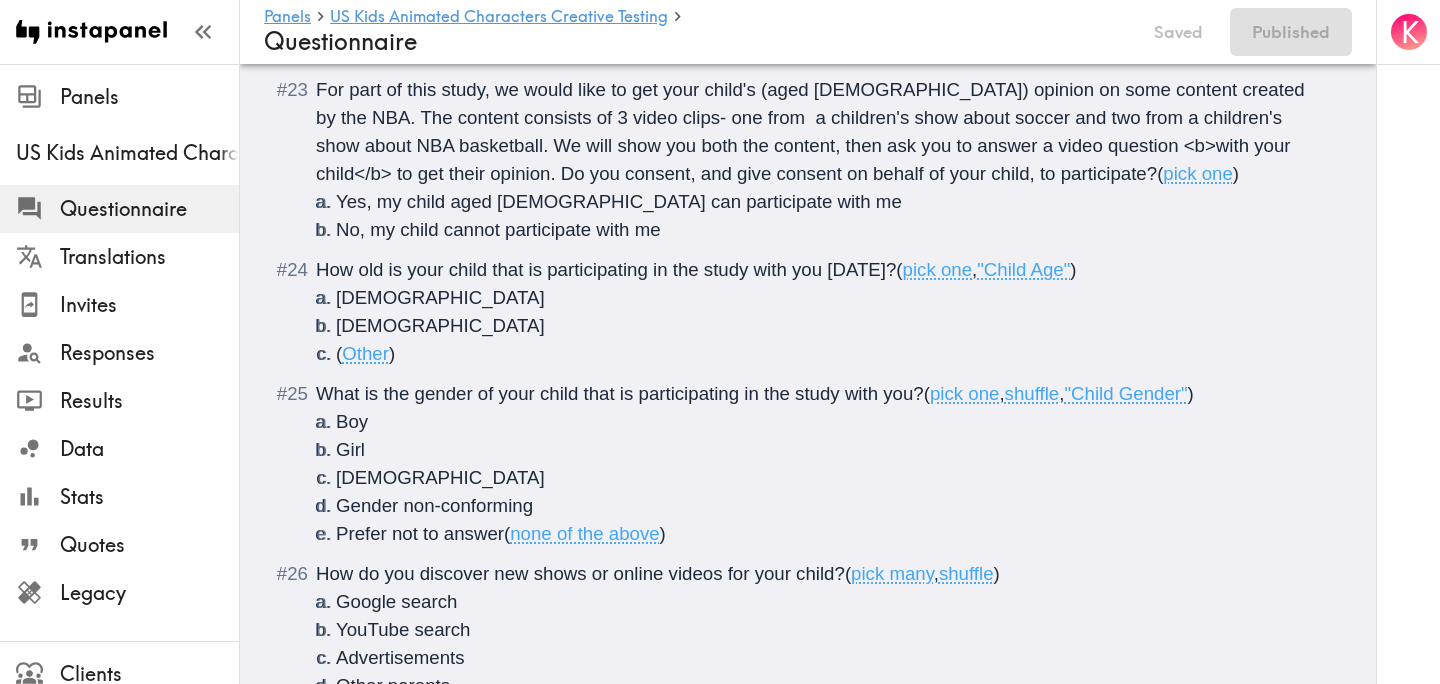 scroll, scrollTop: 5977, scrollLeft: 0, axis: vertical 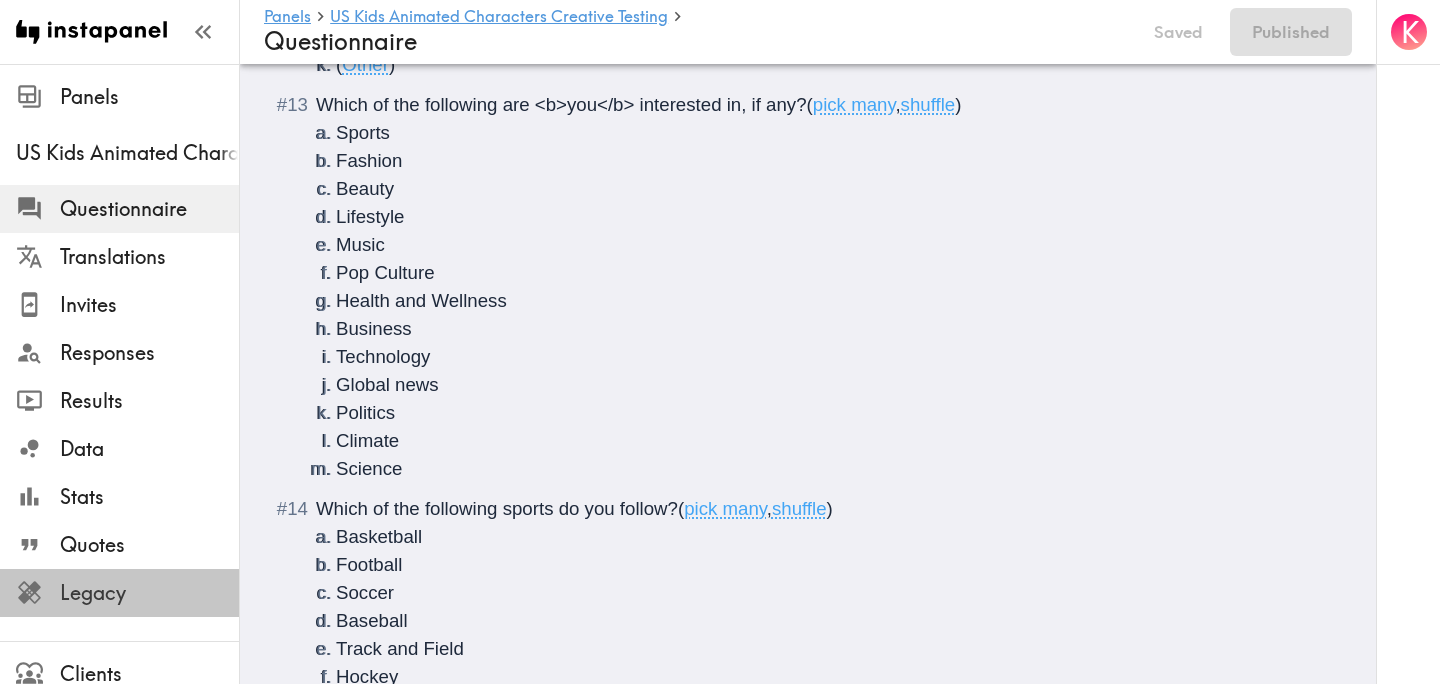 click on "Legacy" at bounding box center [149, 593] 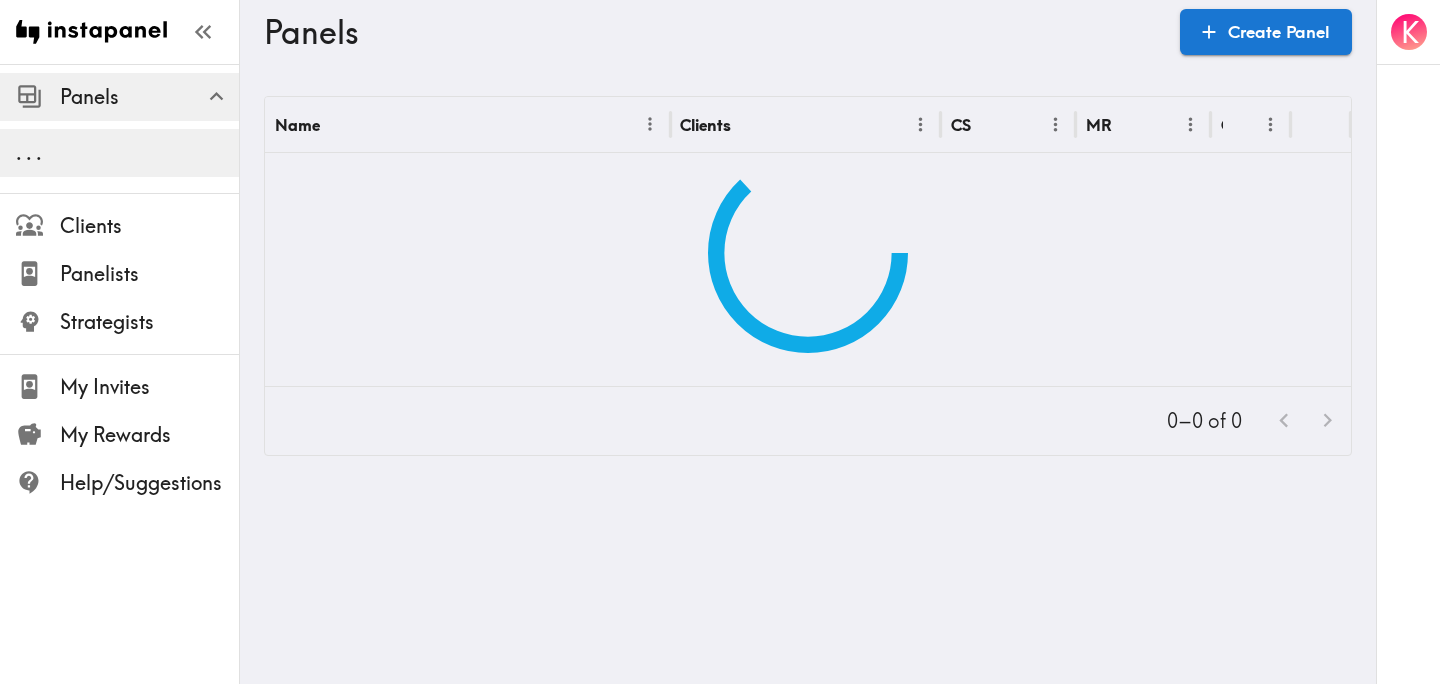 scroll, scrollTop: 0, scrollLeft: 0, axis: both 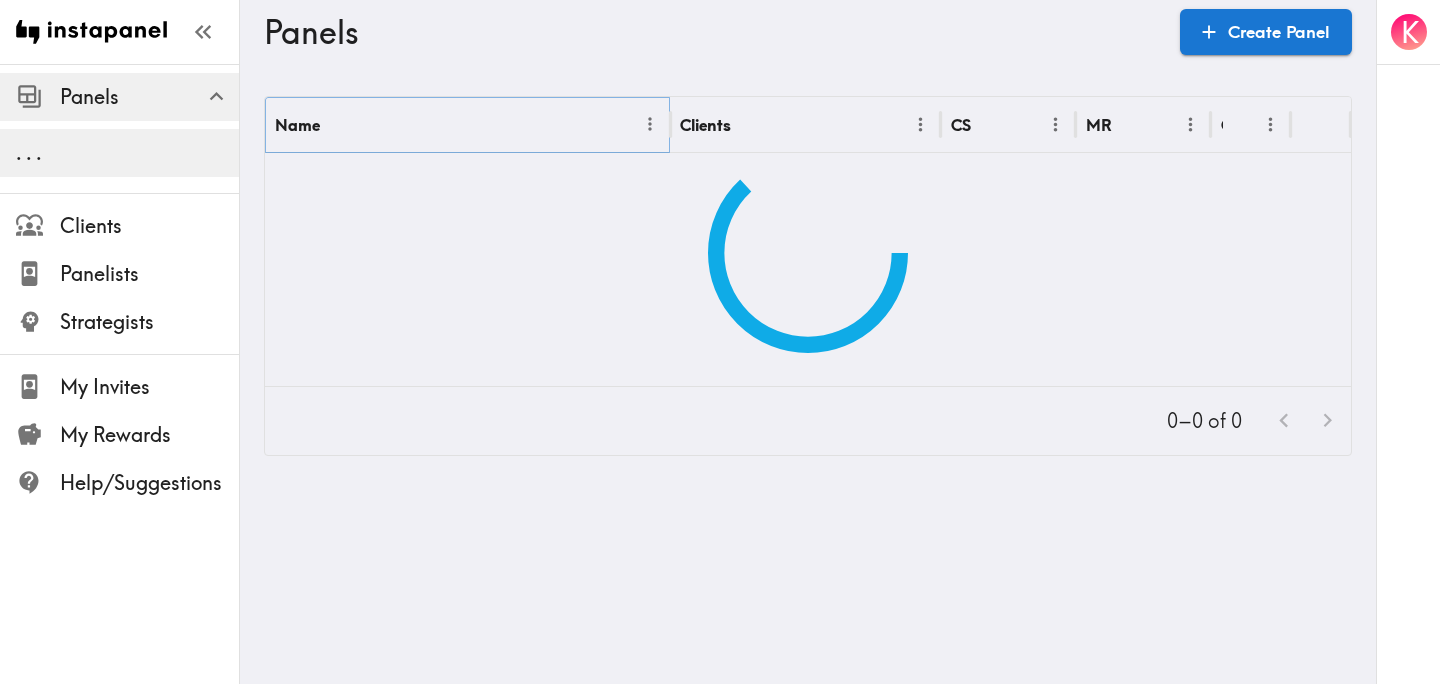 click 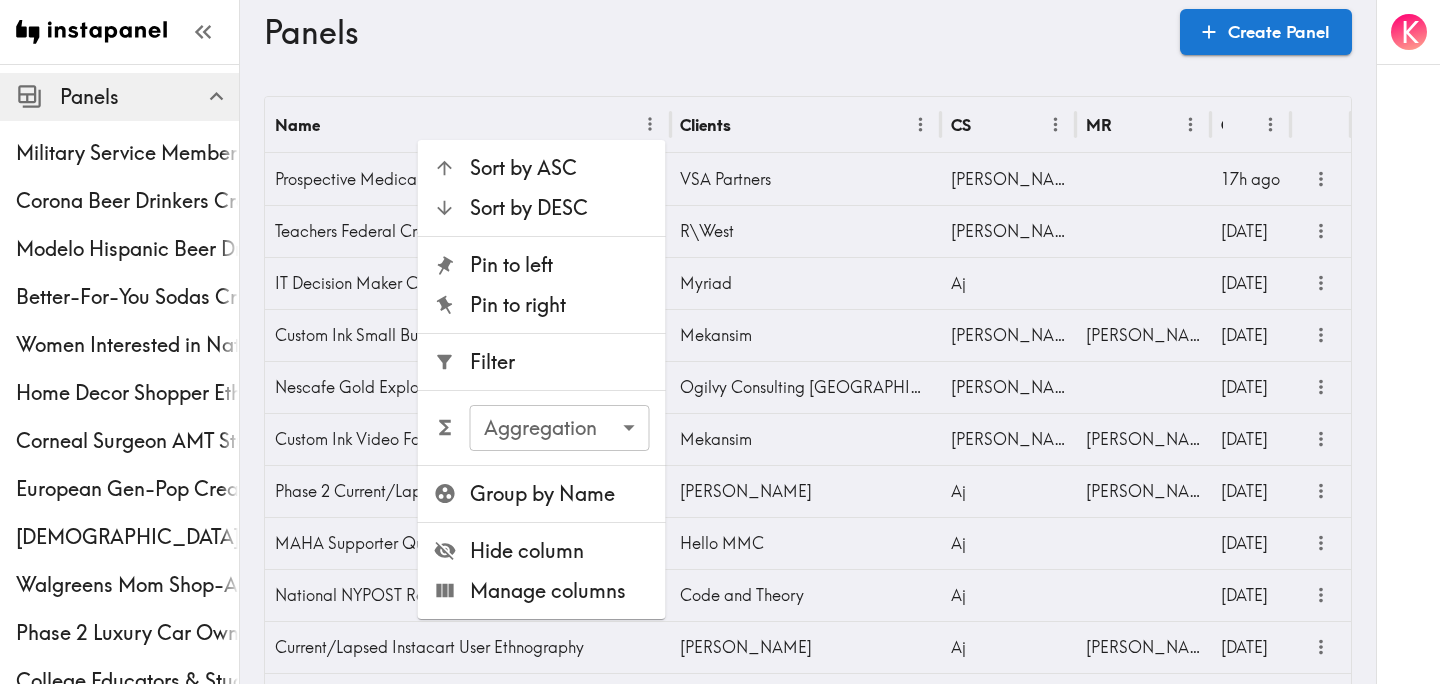 click on "Sort by ASC Sort by DESC Pin to left Pin to right Filter Aggregation ​ Aggregation Group by Name Hide column Manage columns" at bounding box center [542, 379] 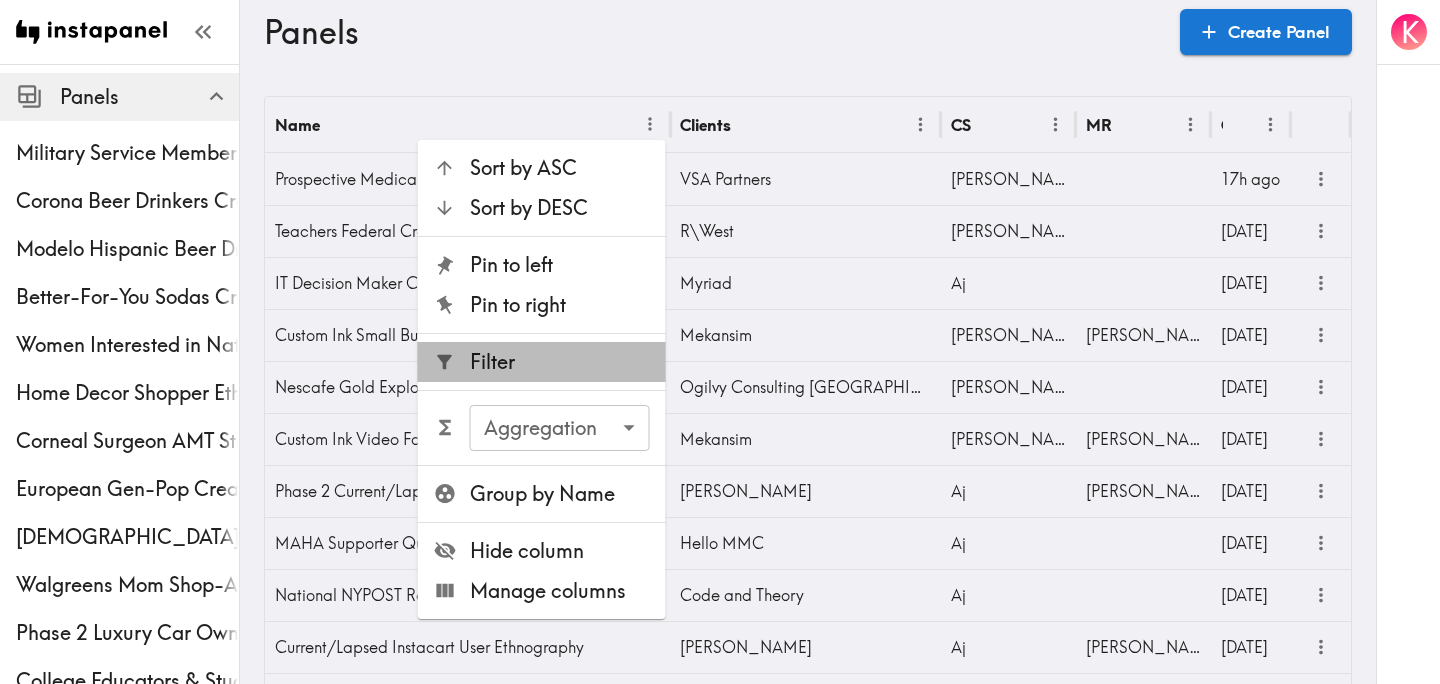 click on "Filter" at bounding box center [542, 362] 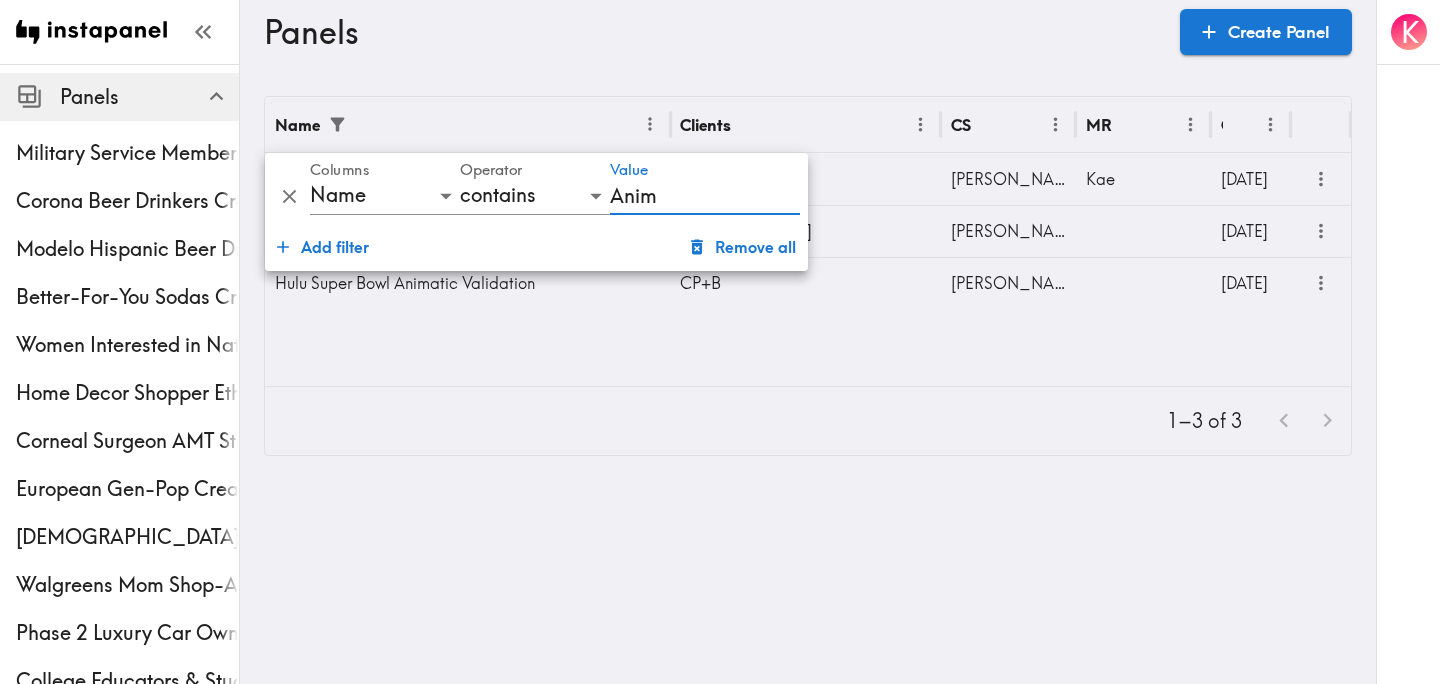 type on "animated" 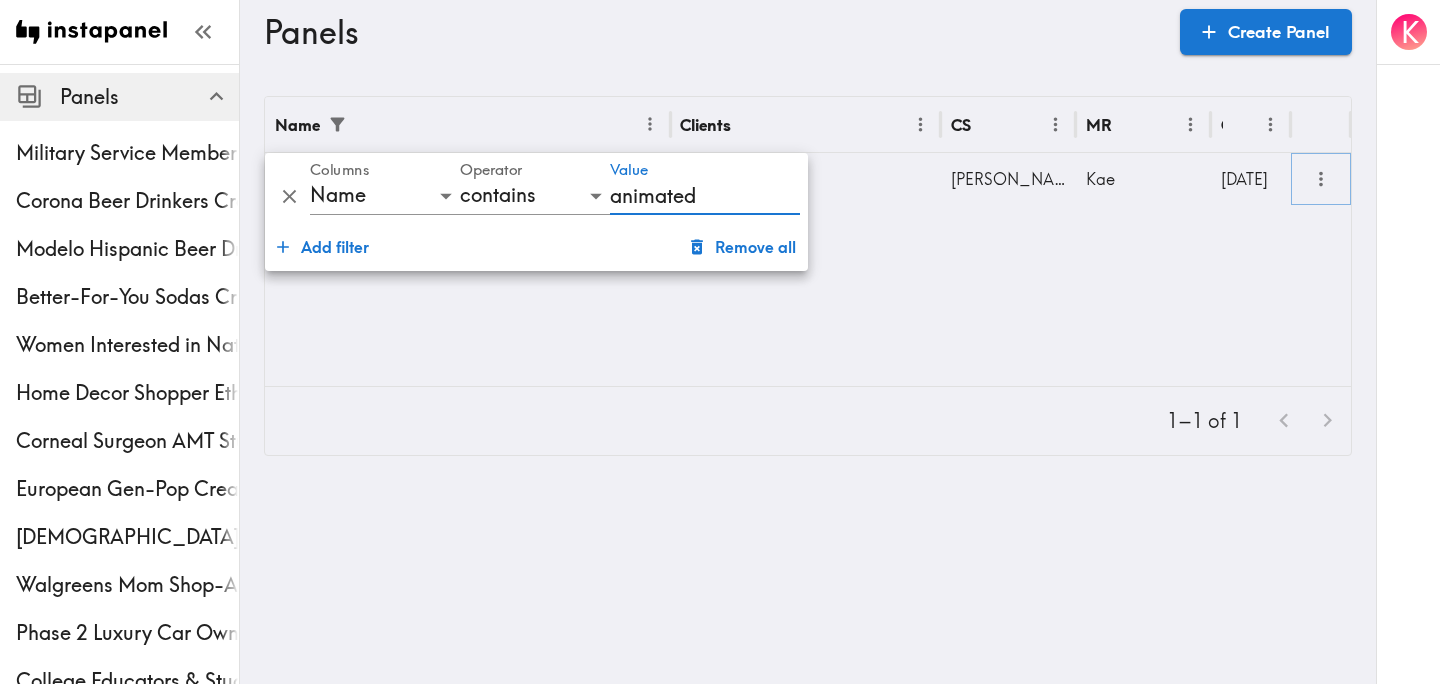 click 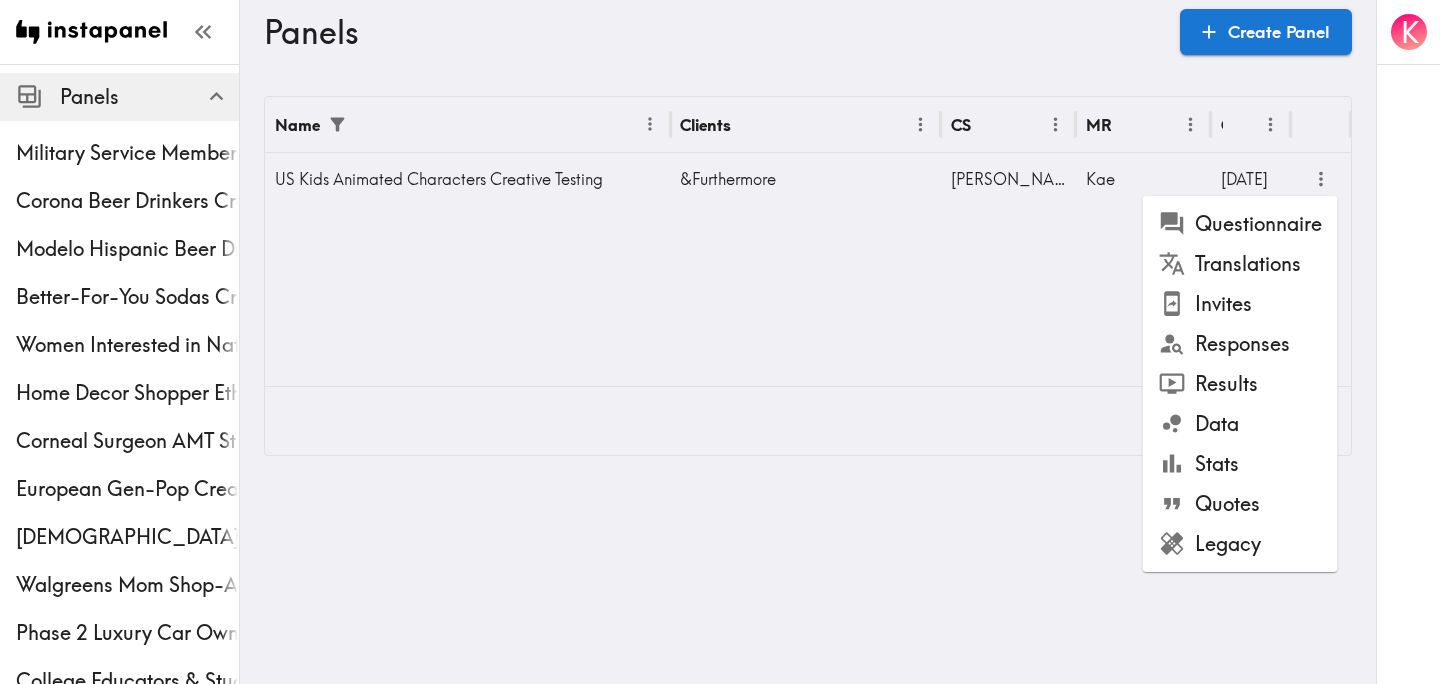 click on "Legacy" at bounding box center [1240, 544] 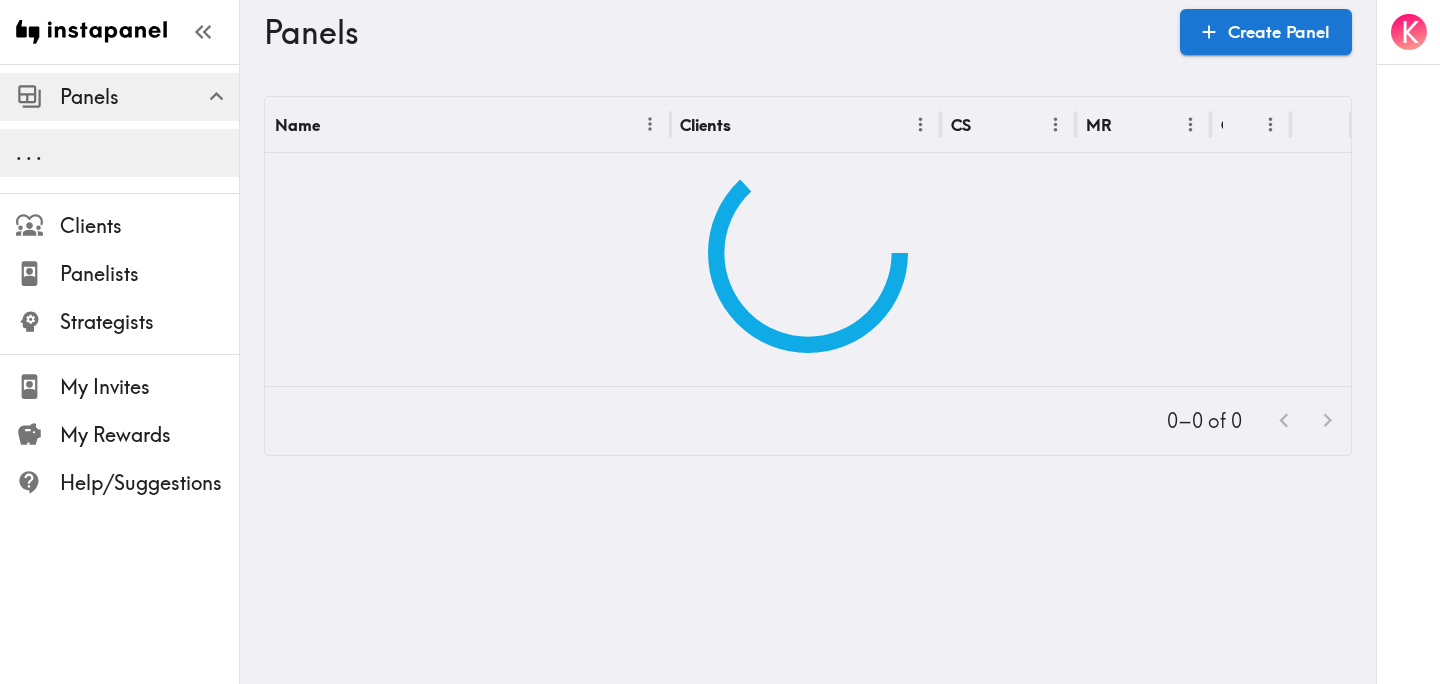 scroll, scrollTop: 0, scrollLeft: 0, axis: both 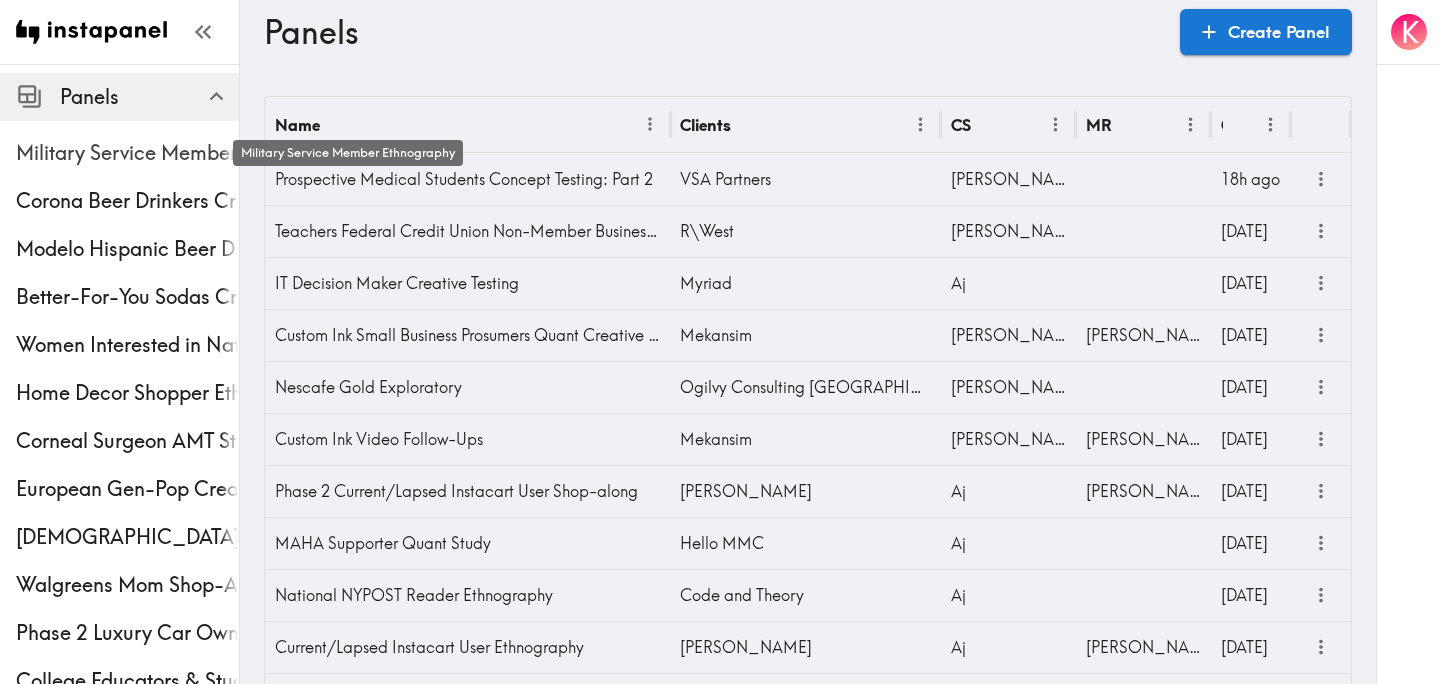 click on "Military Service Member Ethnography" at bounding box center (127, 153) 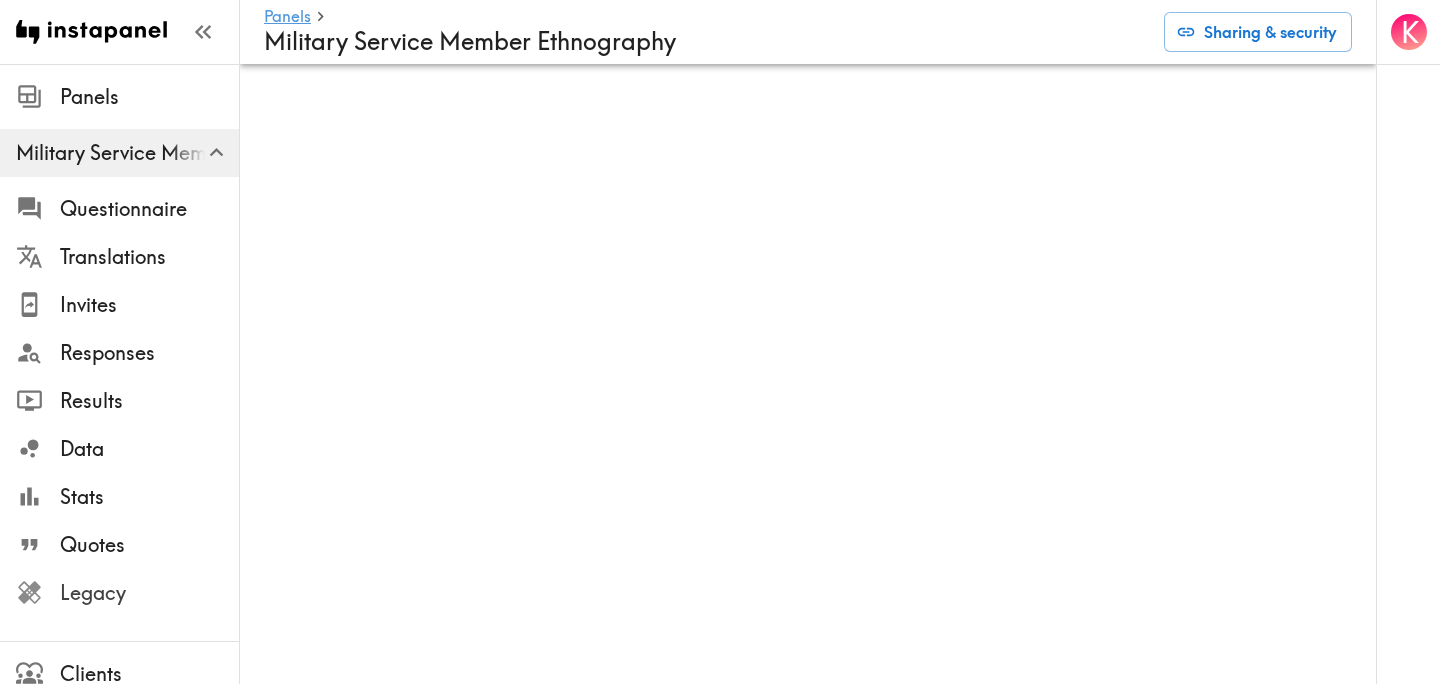click on "Legacy" at bounding box center [149, 593] 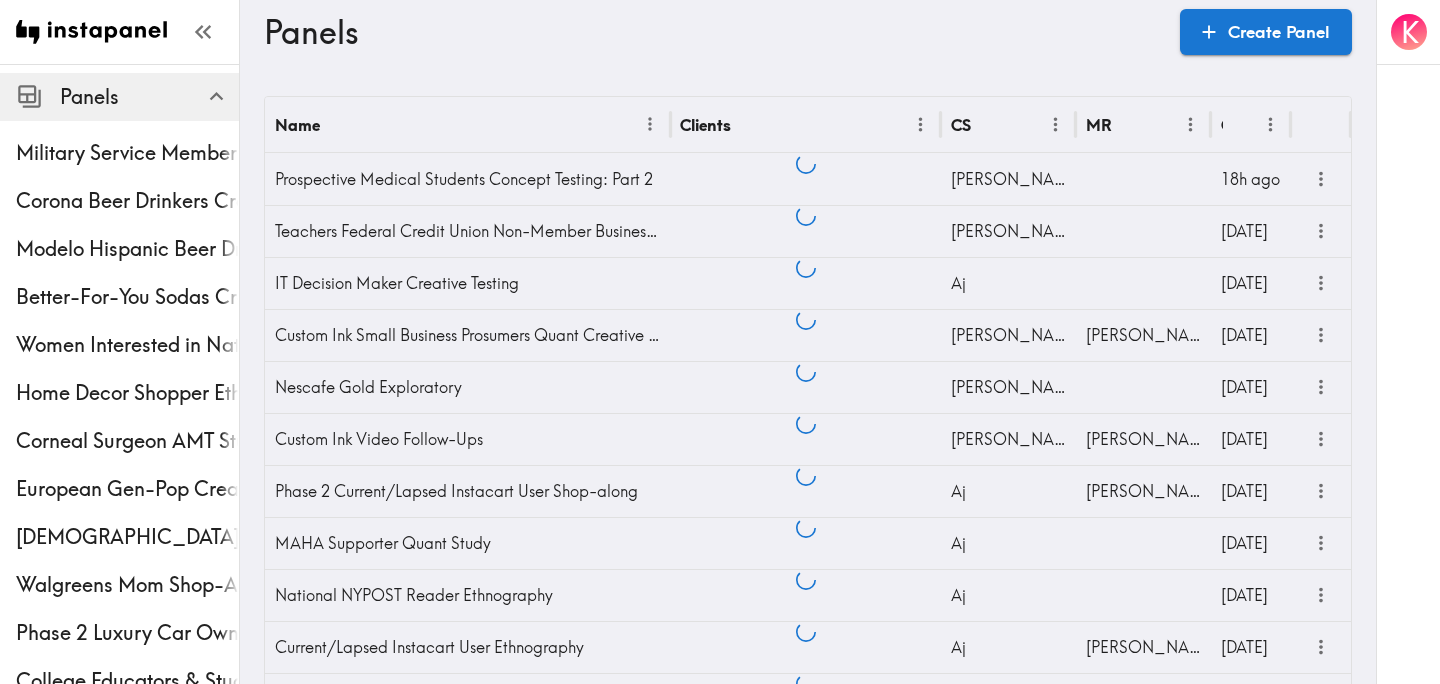scroll, scrollTop: 0, scrollLeft: 0, axis: both 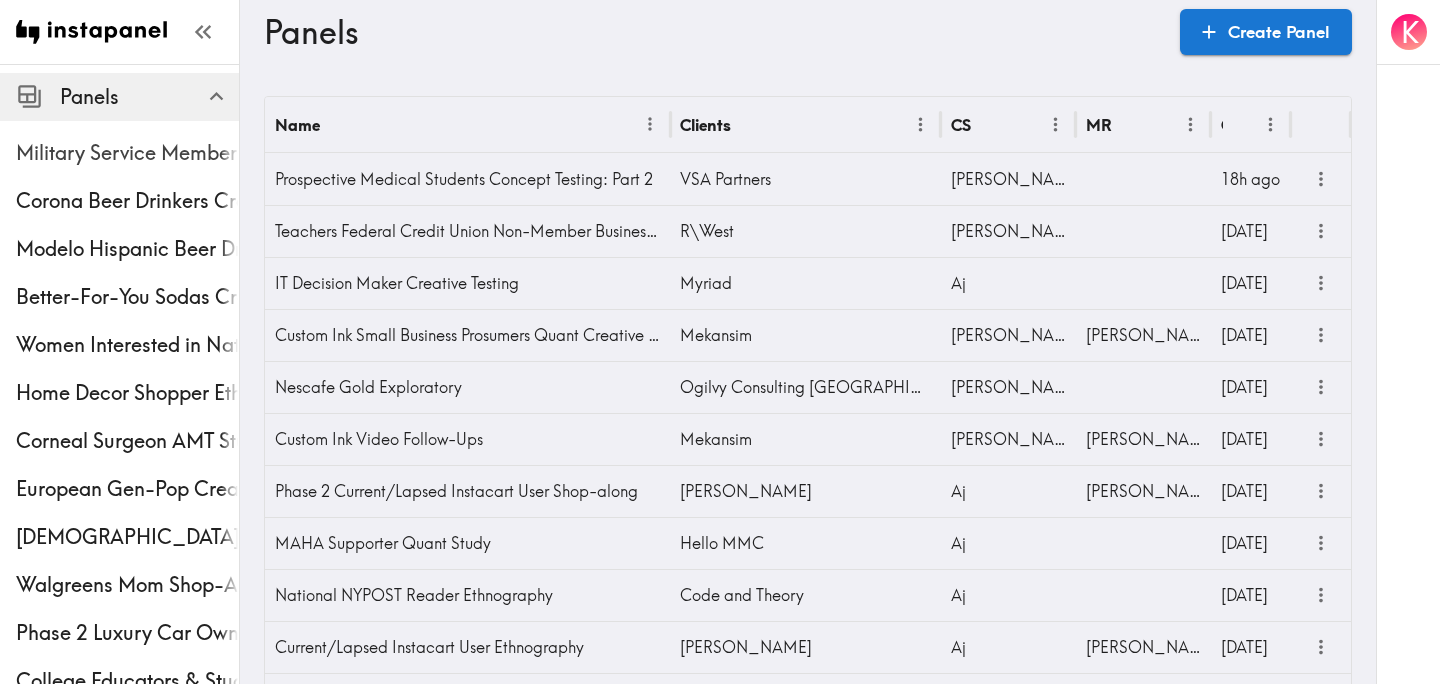 click on "Military Service Member Ethnography" at bounding box center [127, 153] 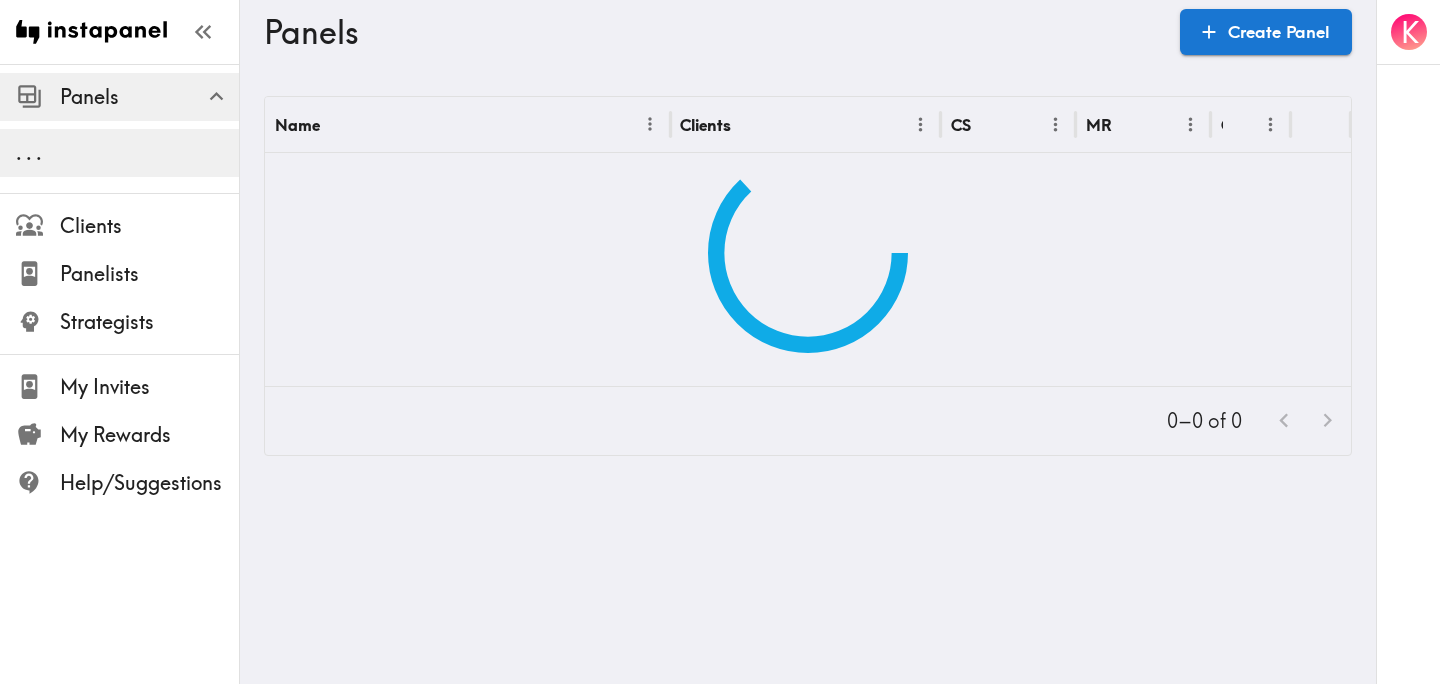 scroll, scrollTop: 0, scrollLeft: 0, axis: both 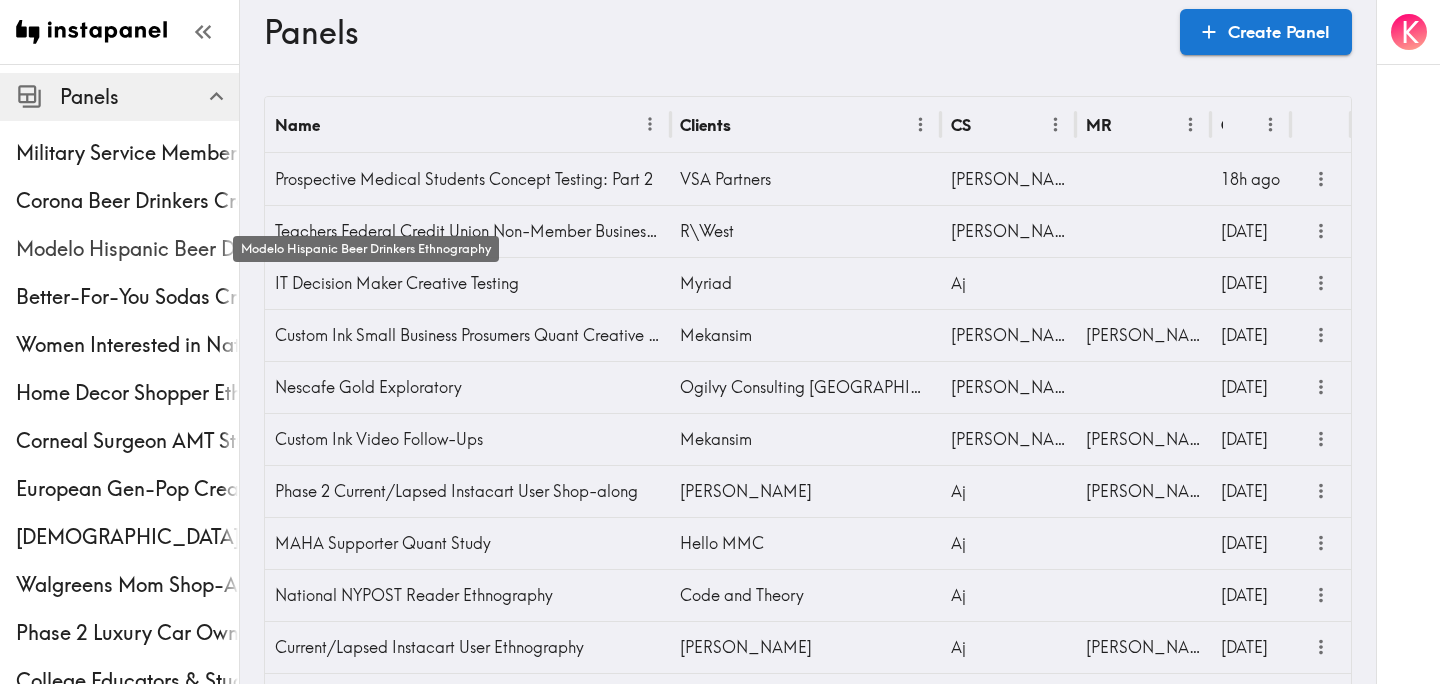 click on "Modelo Hispanic Beer Drinkers Ethnography" at bounding box center (127, 249) 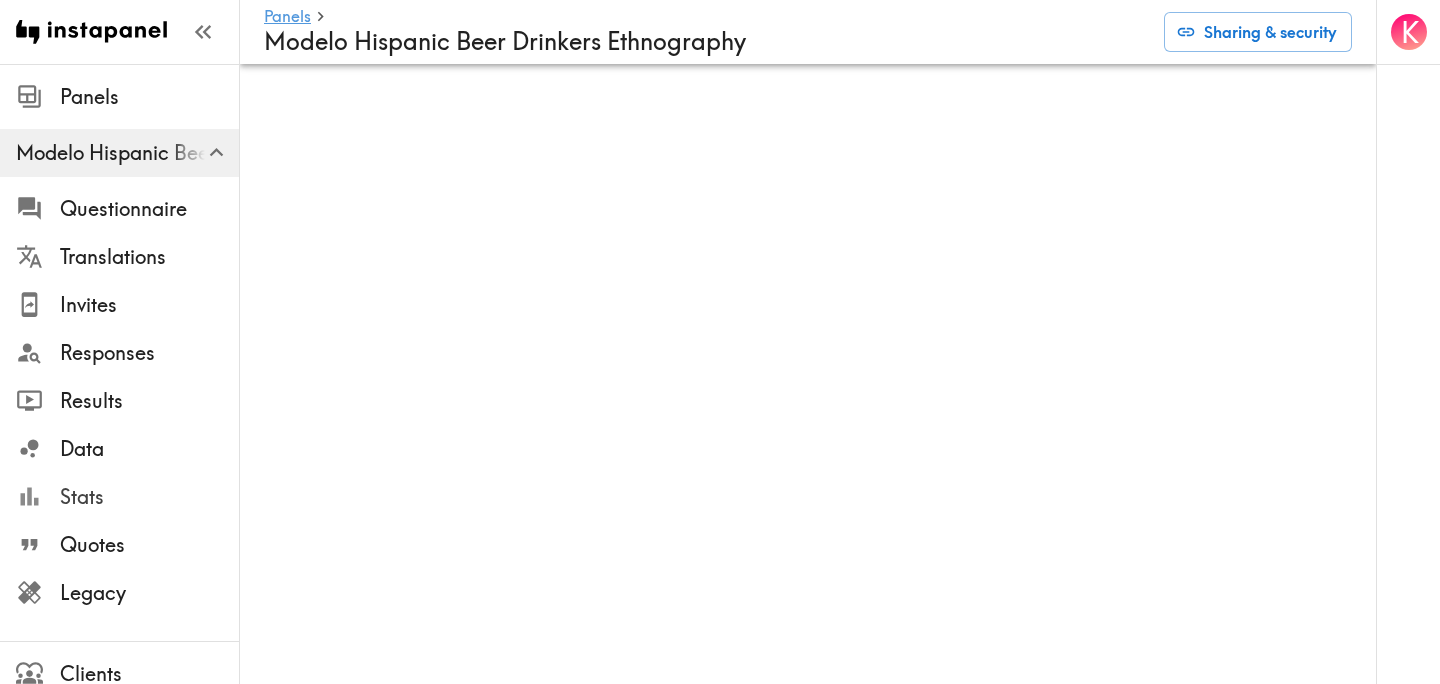 scroll, scrollTop: 279, scrollLeft: 0, axis: vertical 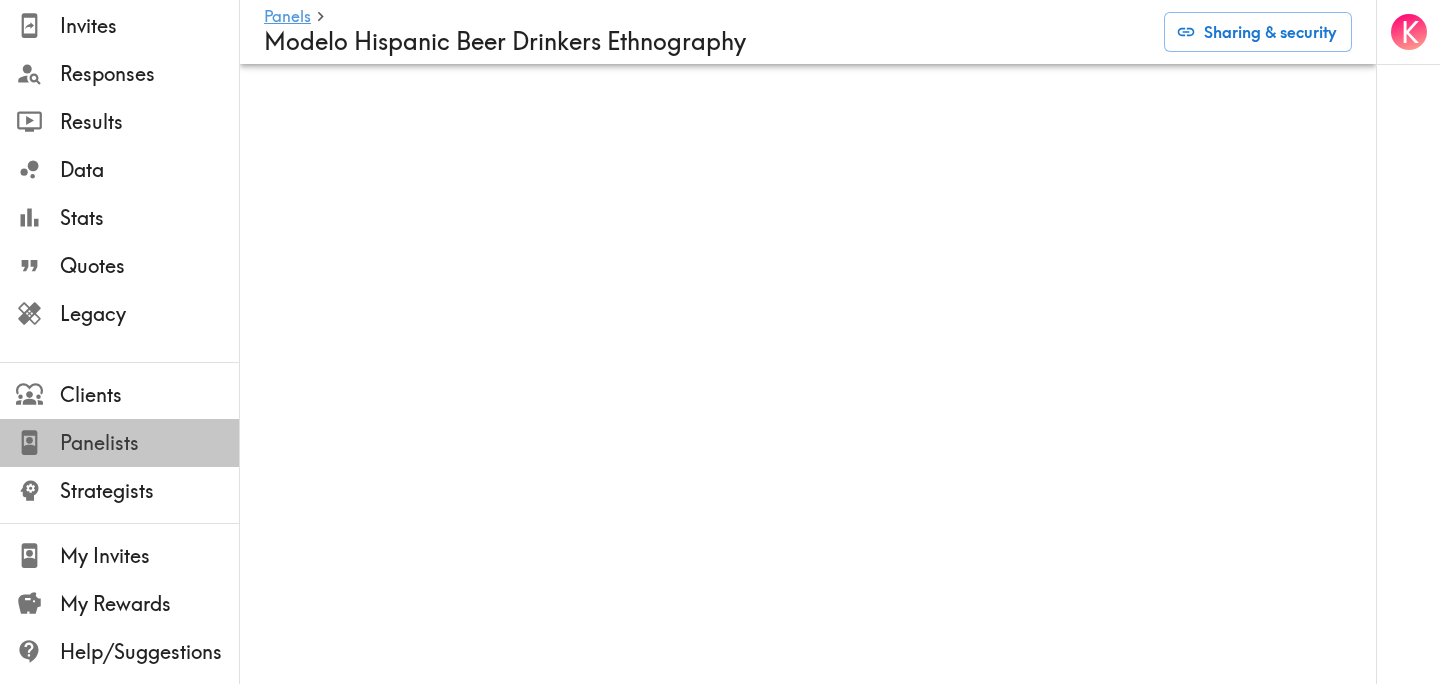 click on "Panelists" at bounding box center [149, 443] 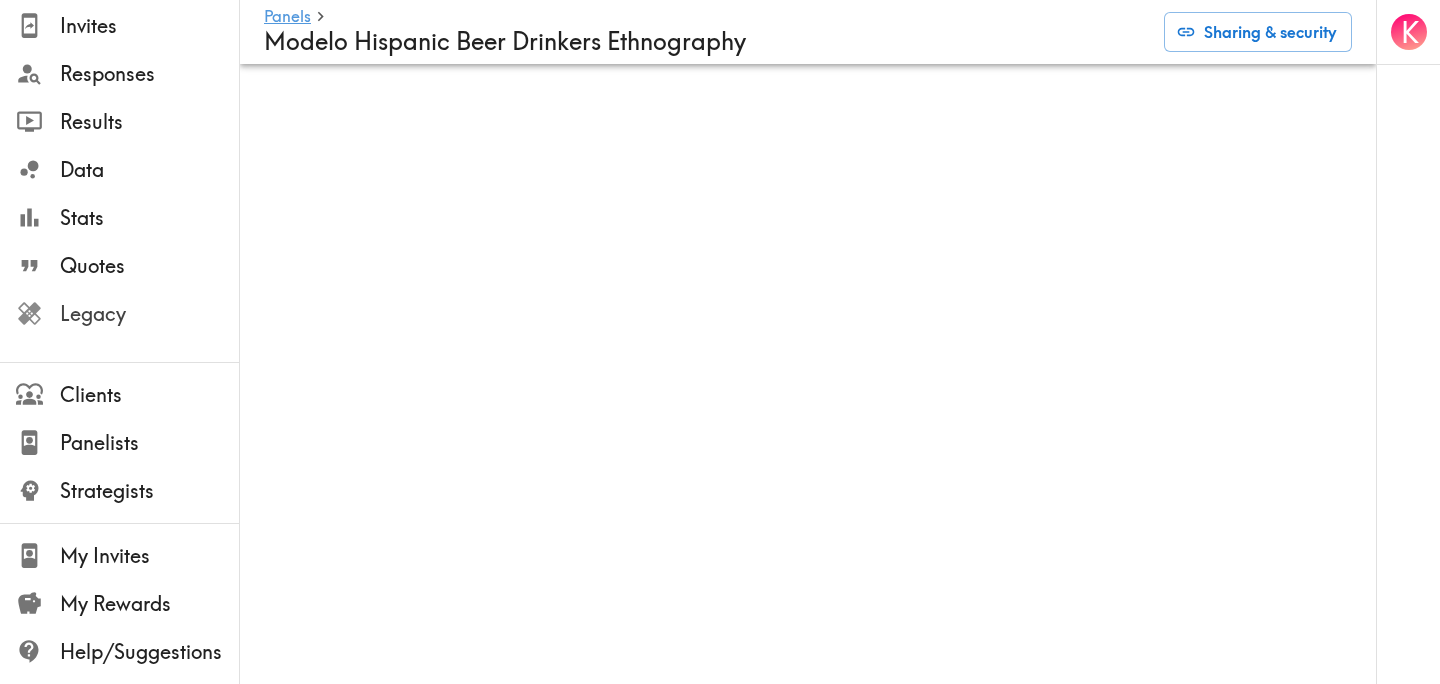 click on "Legacy" at bounding box center [149, 314] 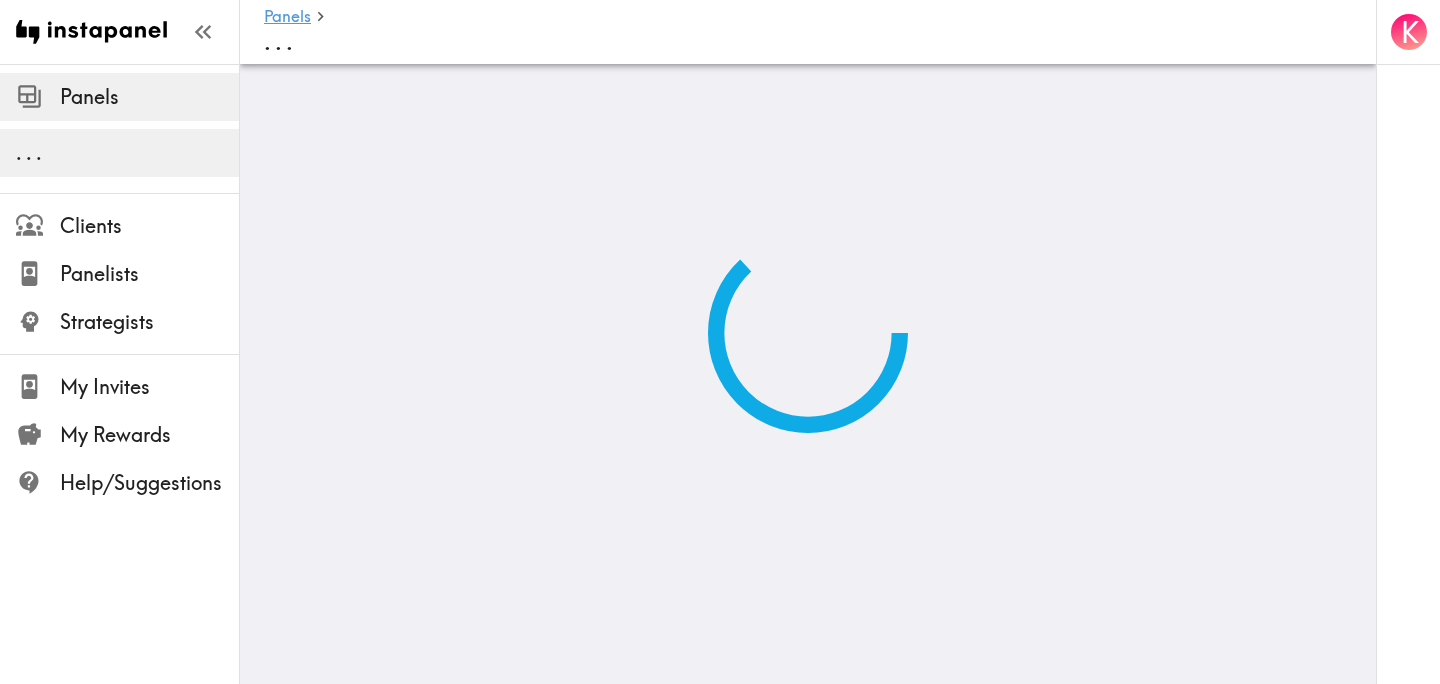 scroll, scrollTop: 0, scrollLeft: 0, axis: both 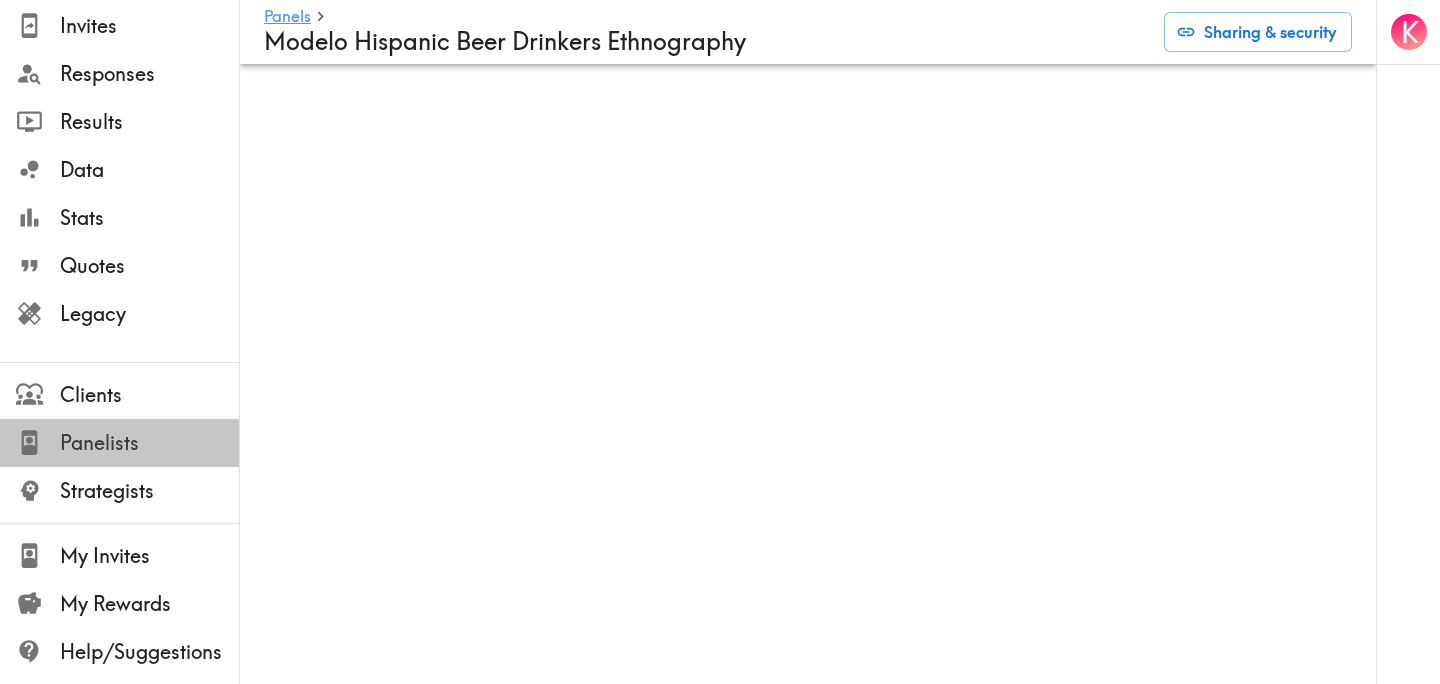 click on "Panelists" at bounding box center (149, 443) 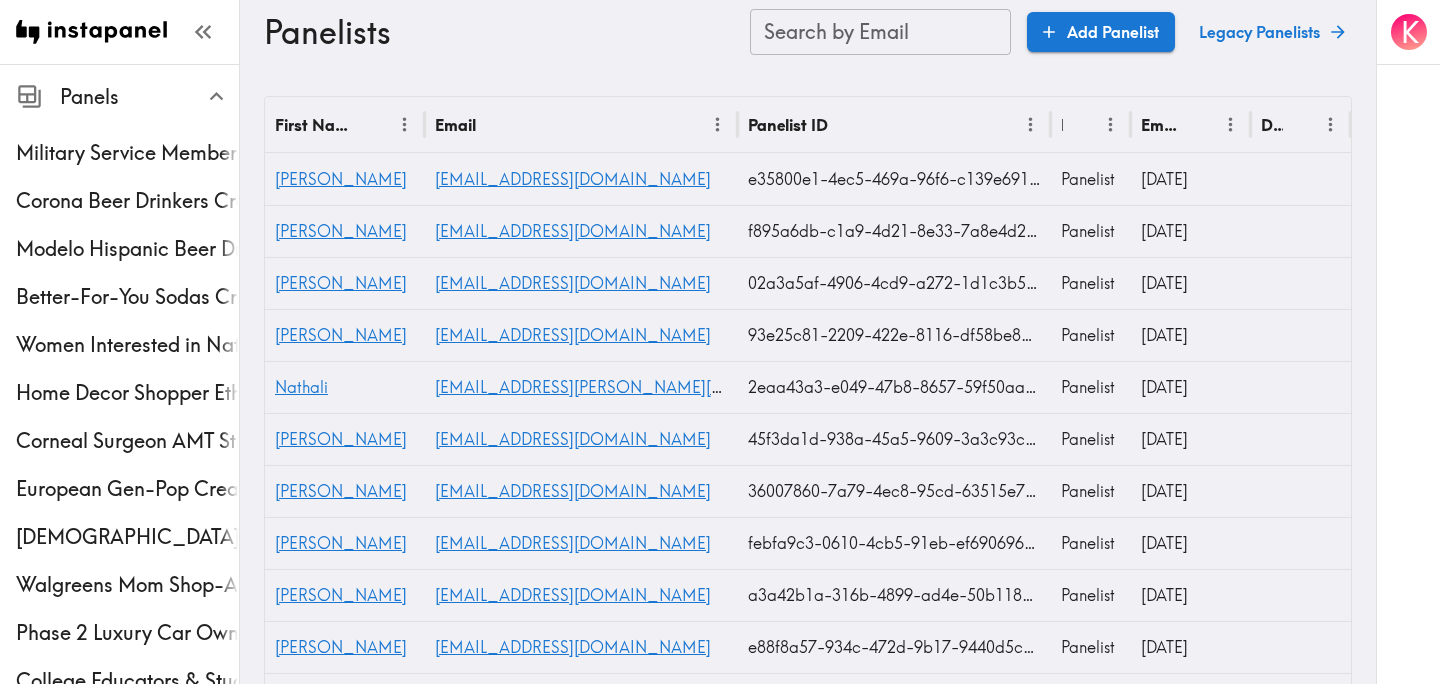 click on "Search by Email" at bounding box center [880, 32] 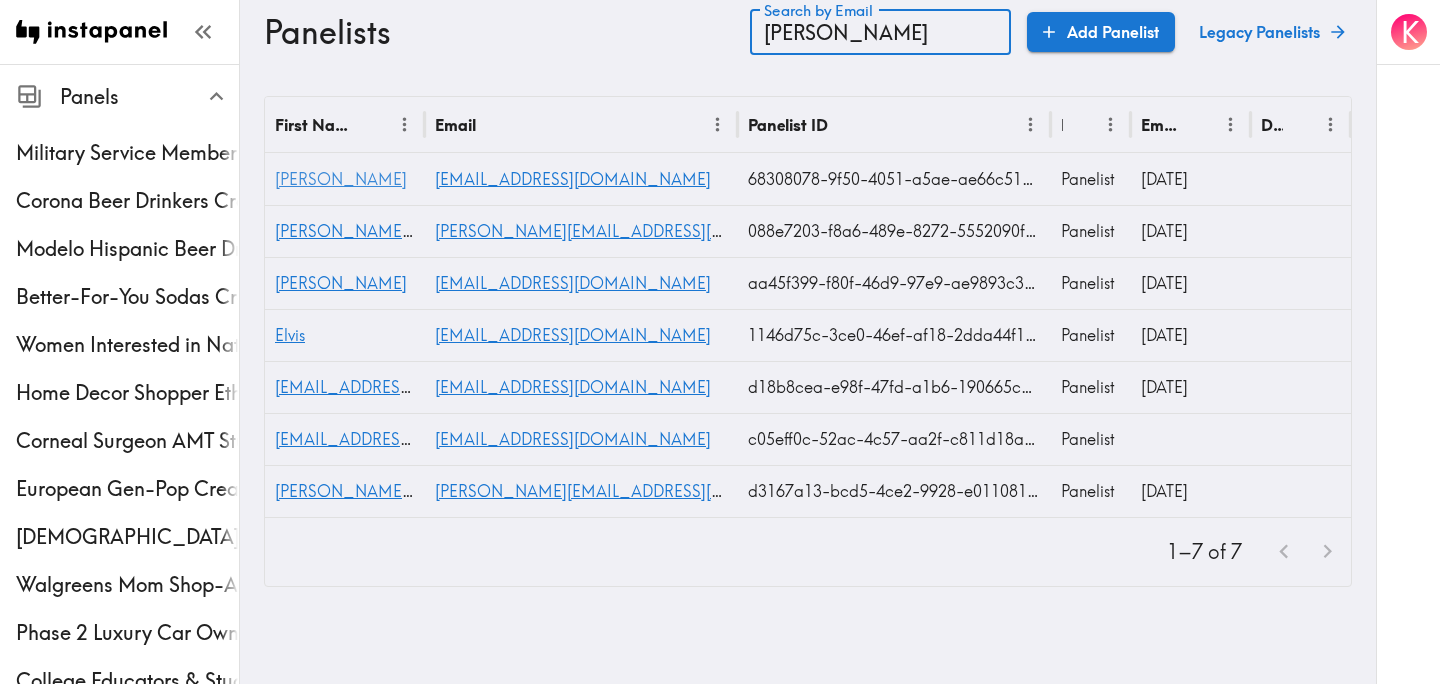 type on "[PERSON_NAME]" 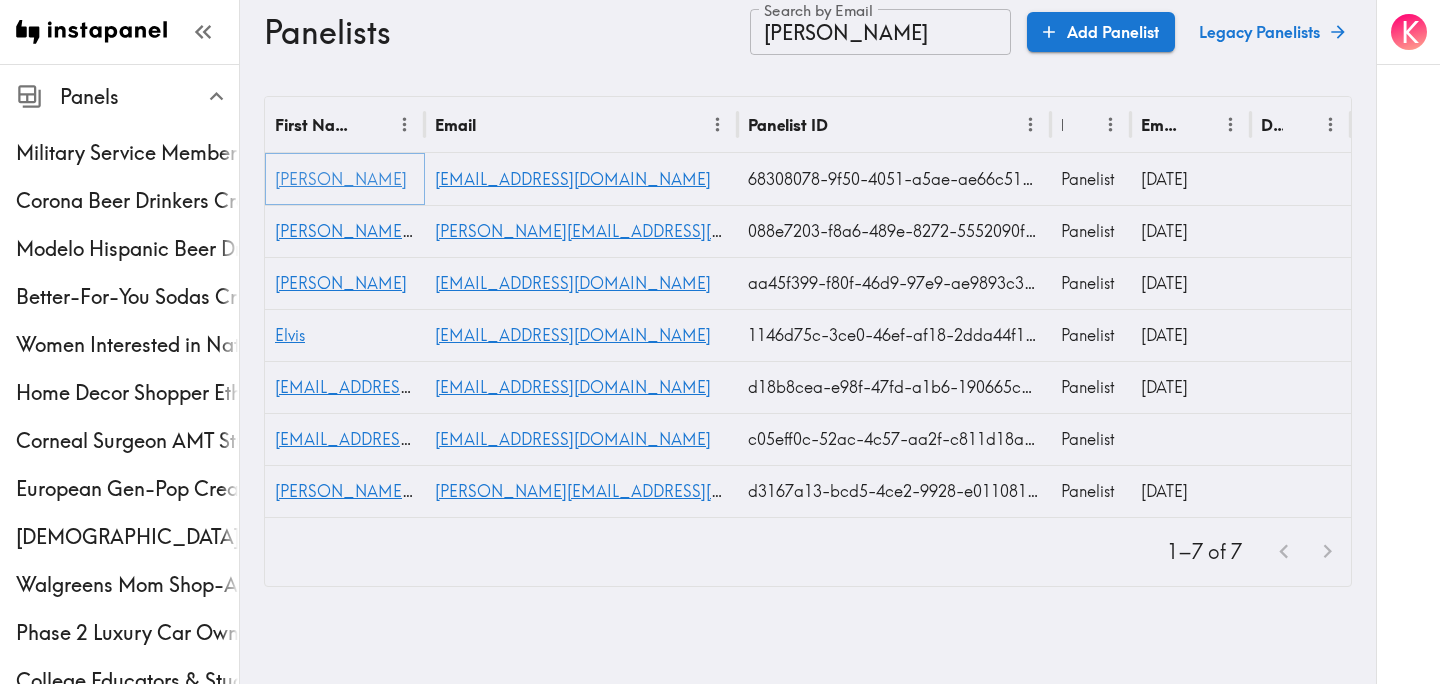 click on "[PERSON_NAME]" at bounding box center [341, 179] 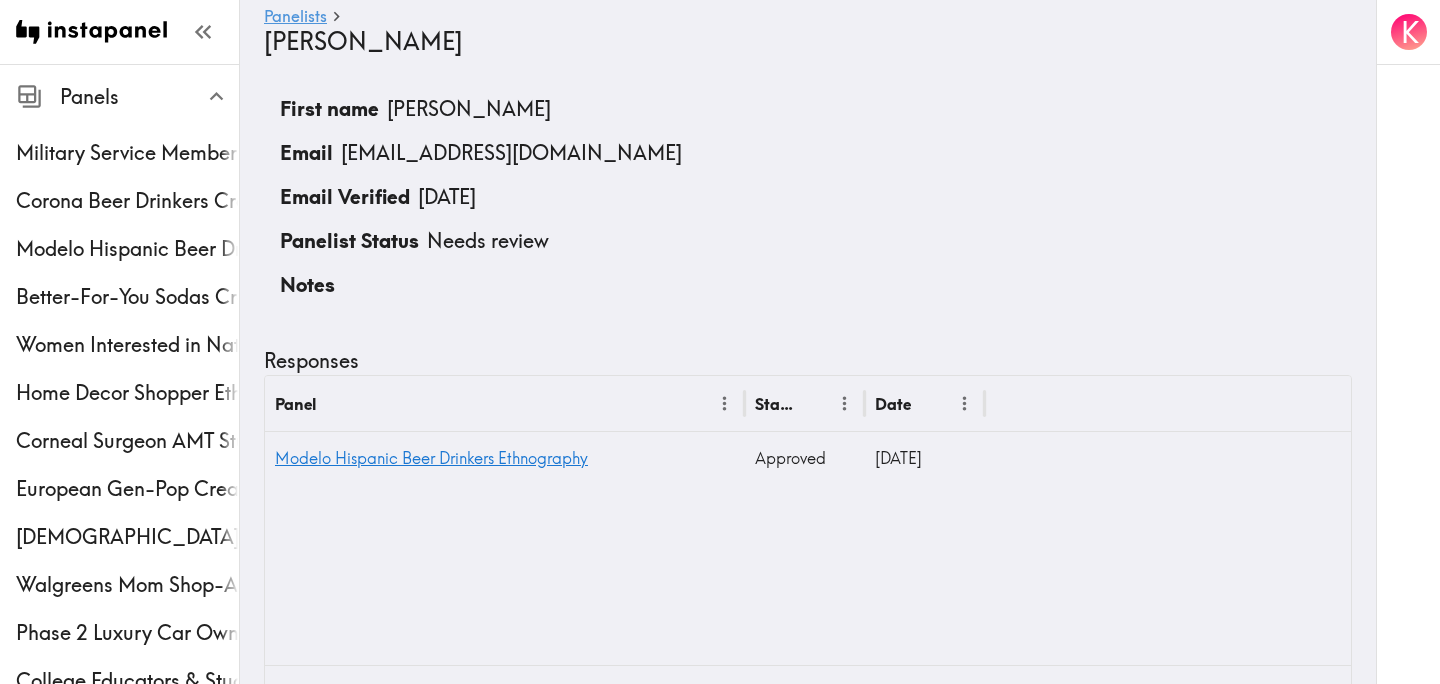 scroll, scrollTop: 0, scrollLeft: 0, axis: both 